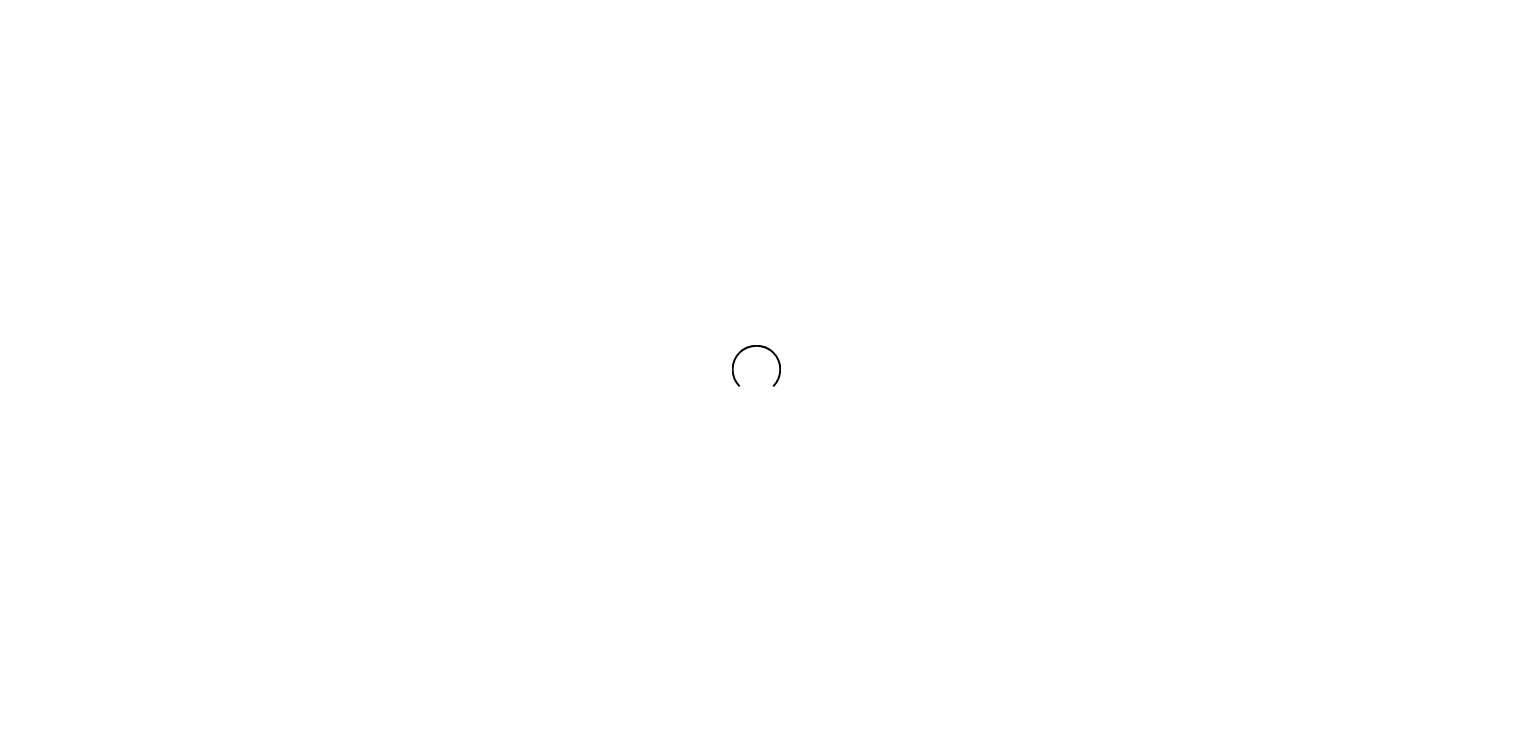 scroll, scrollTop: 0, scrollLeft: 0, axis: both 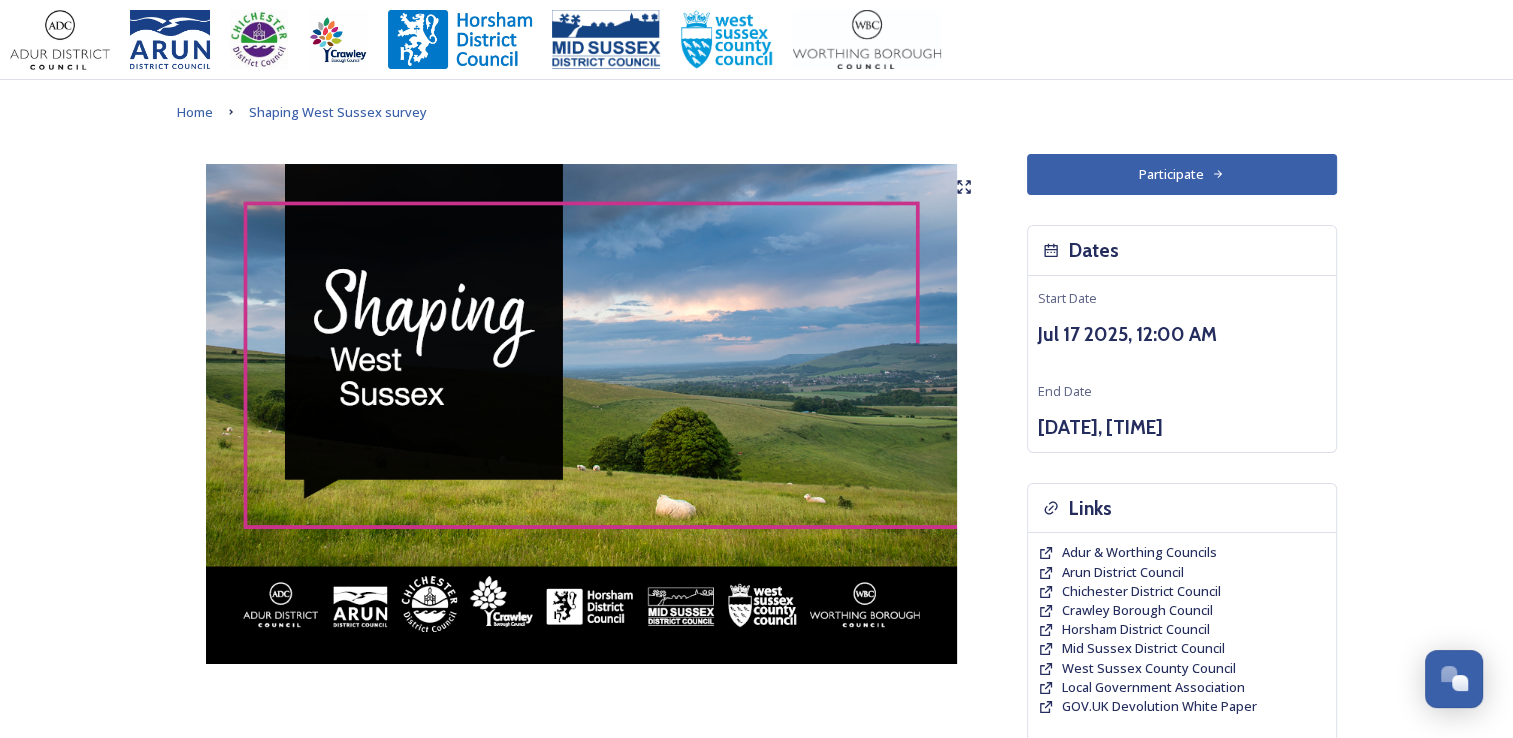 click on "Participate" at bounding box center (1182, 174) 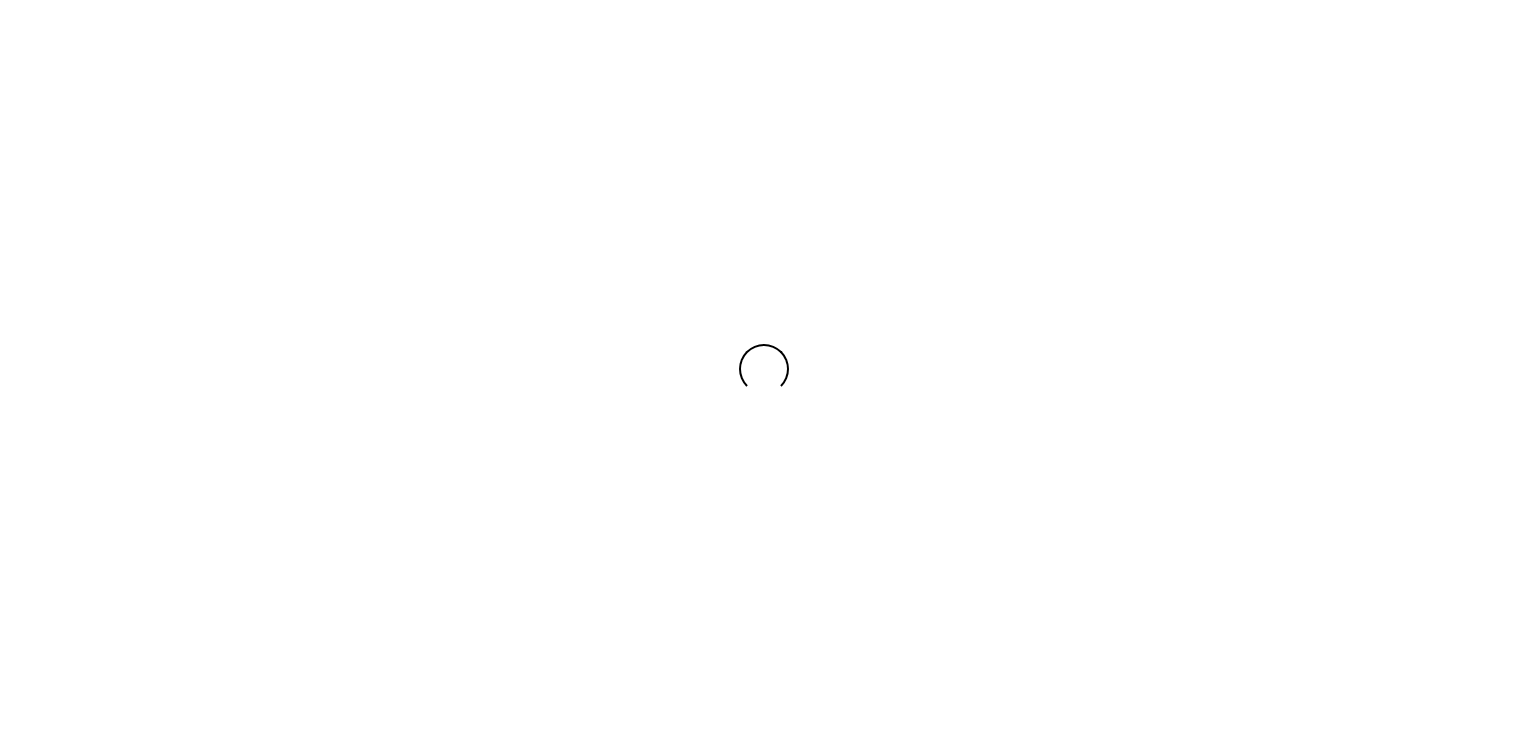 scroll, scrollTop: 0, scrollLeft: 0, axis: both 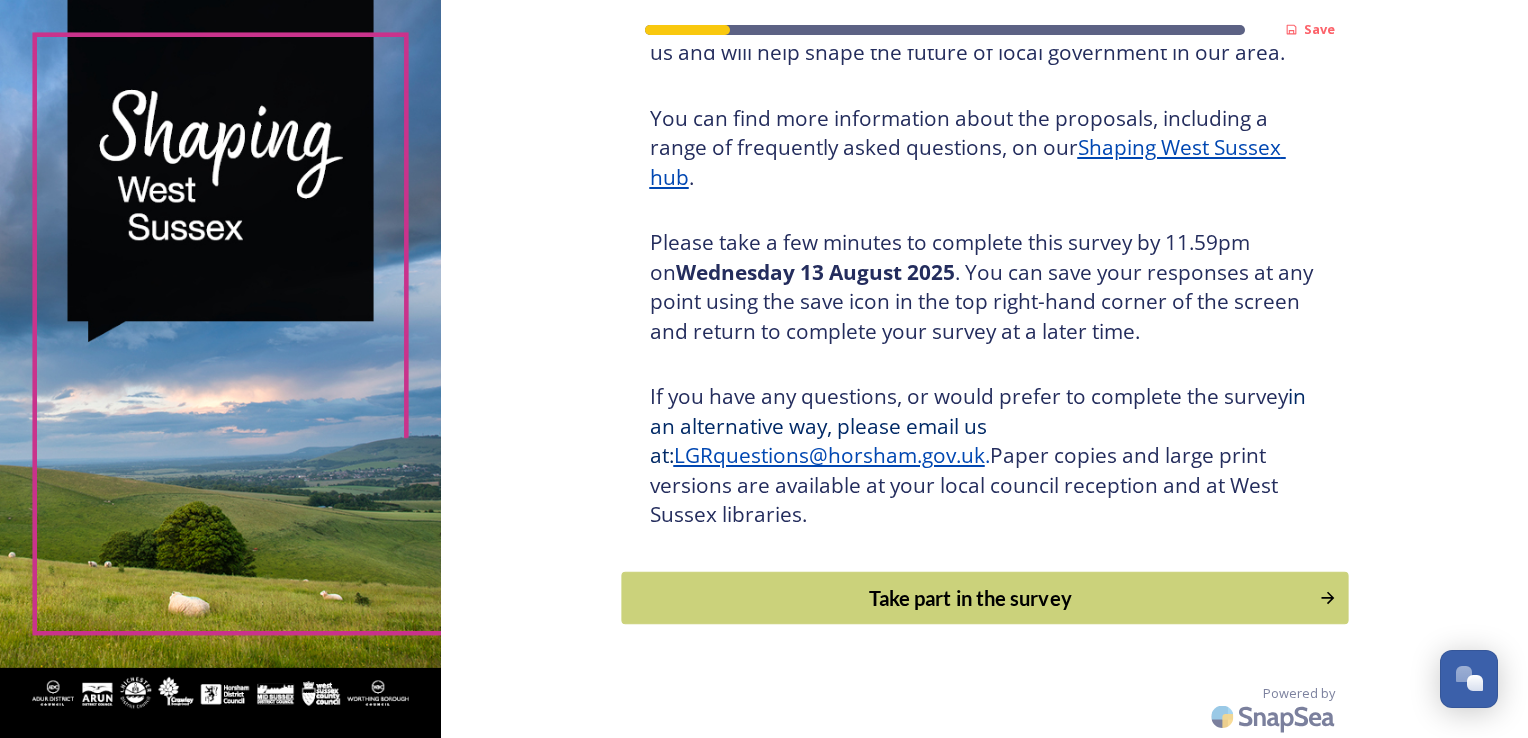 click on "Take part in the survey" at bounding box center [970, 598] 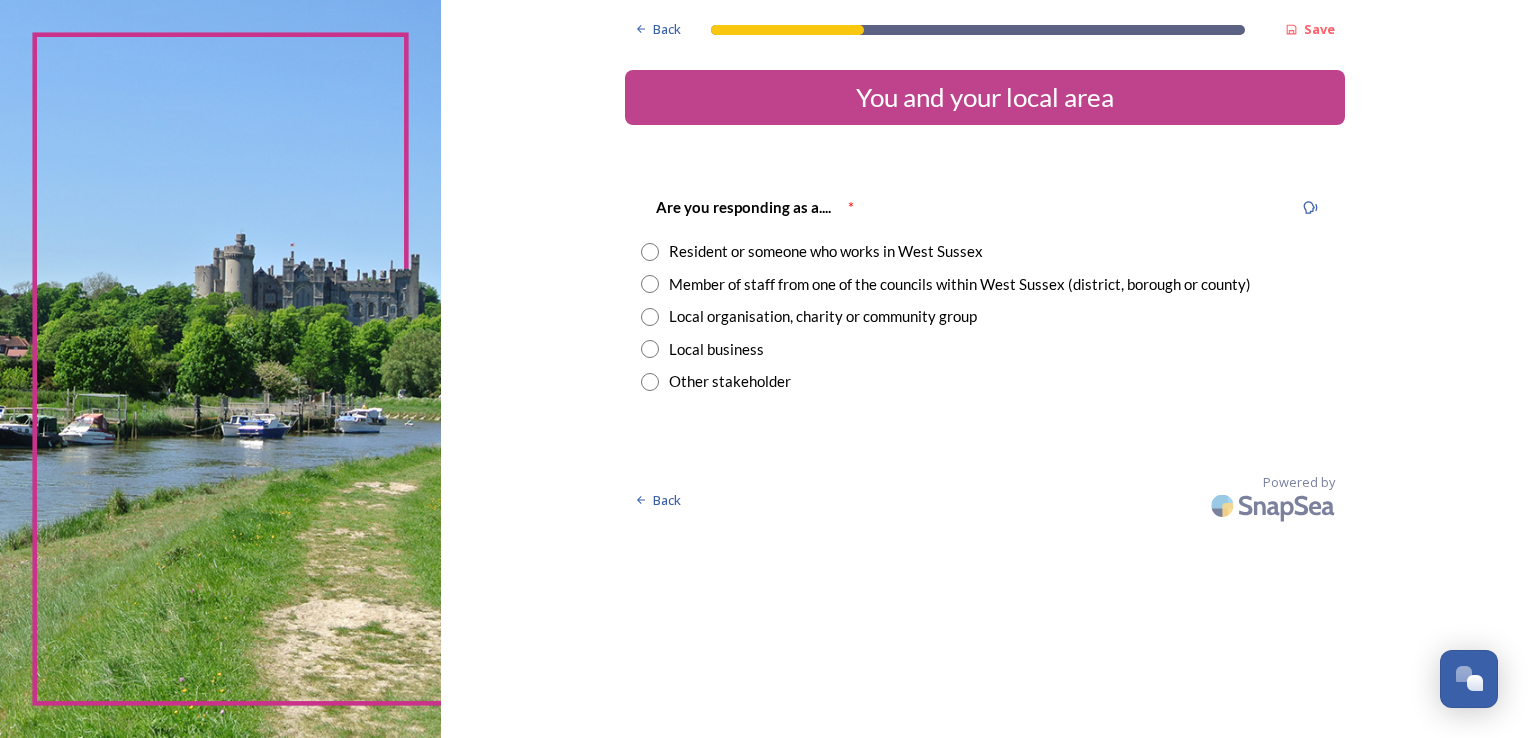 click on "Local organisation, charity or community group" at bounding box center (823, 316) 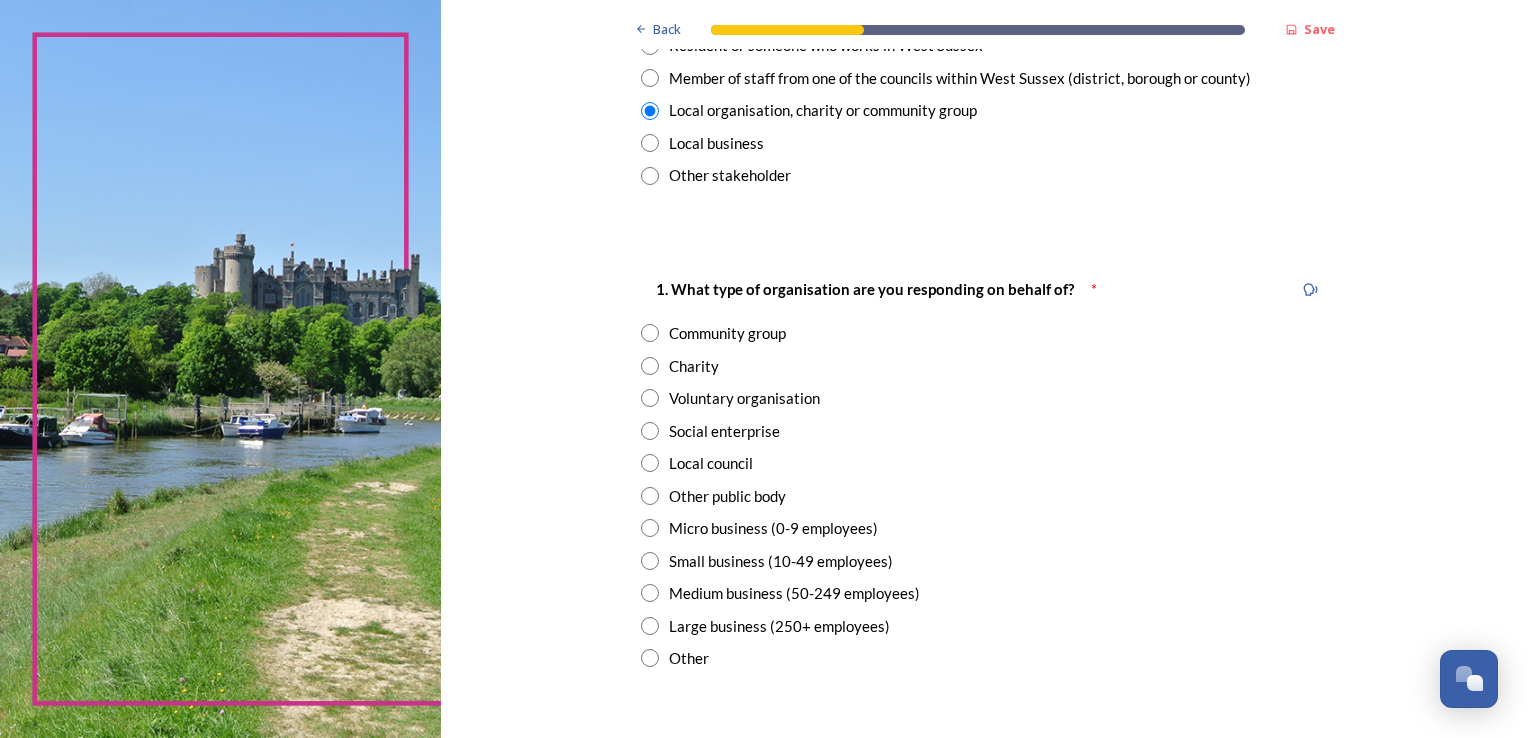 scroll, scrollTop: 220, scrollLeft: 0, axis: vertical 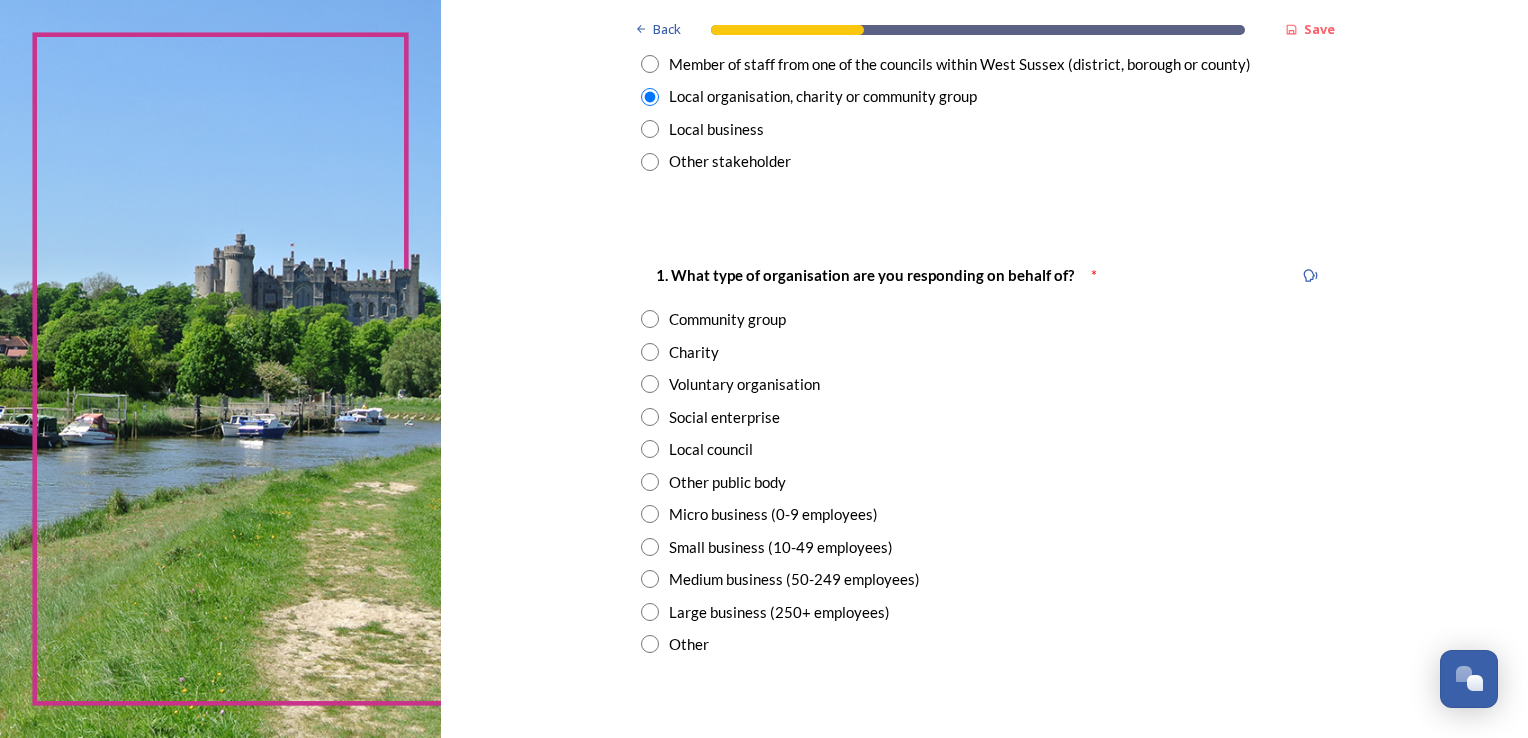 click on "Other public body" at bounding box center [727, 482] 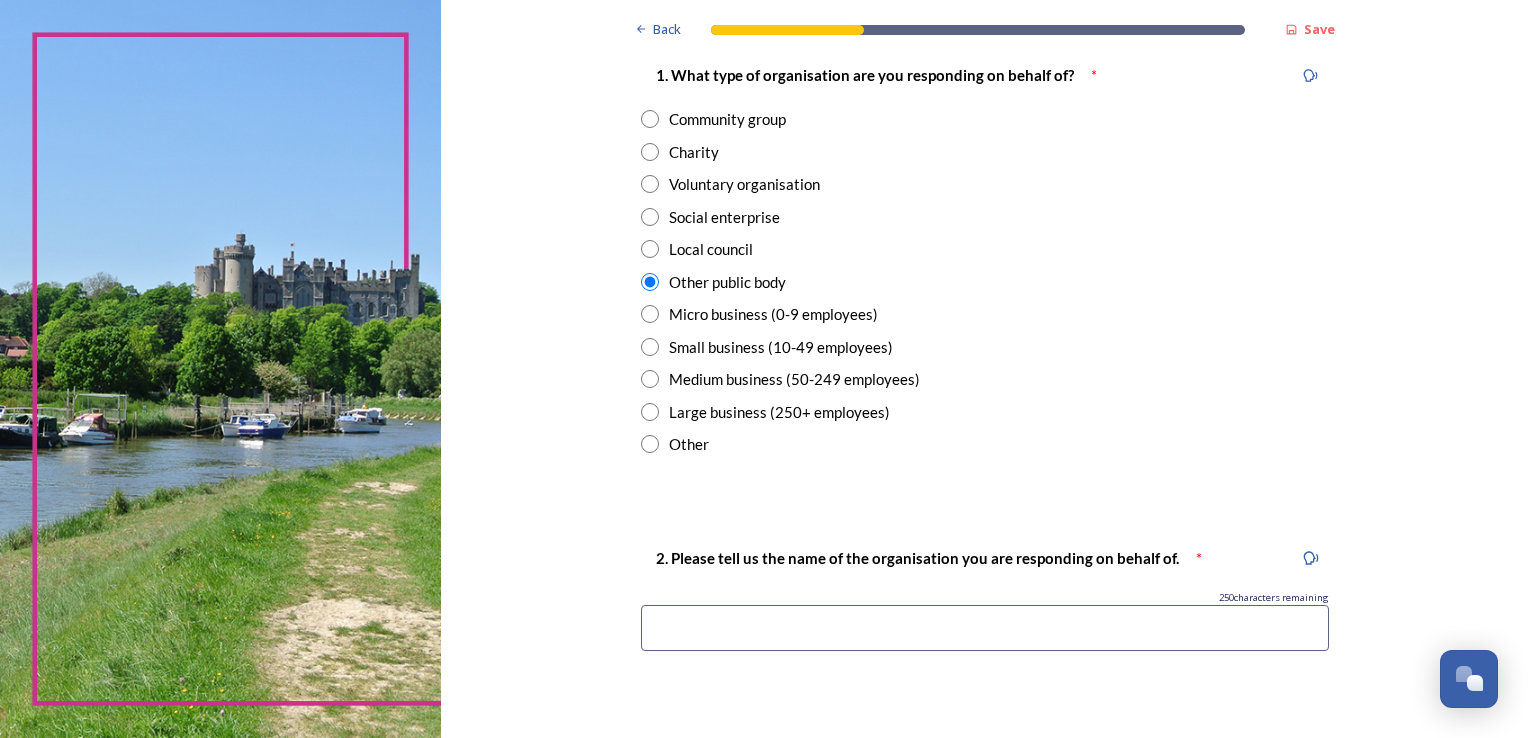 scroll, scrollTop: 420, scrollLeft: 0, axis: vertical 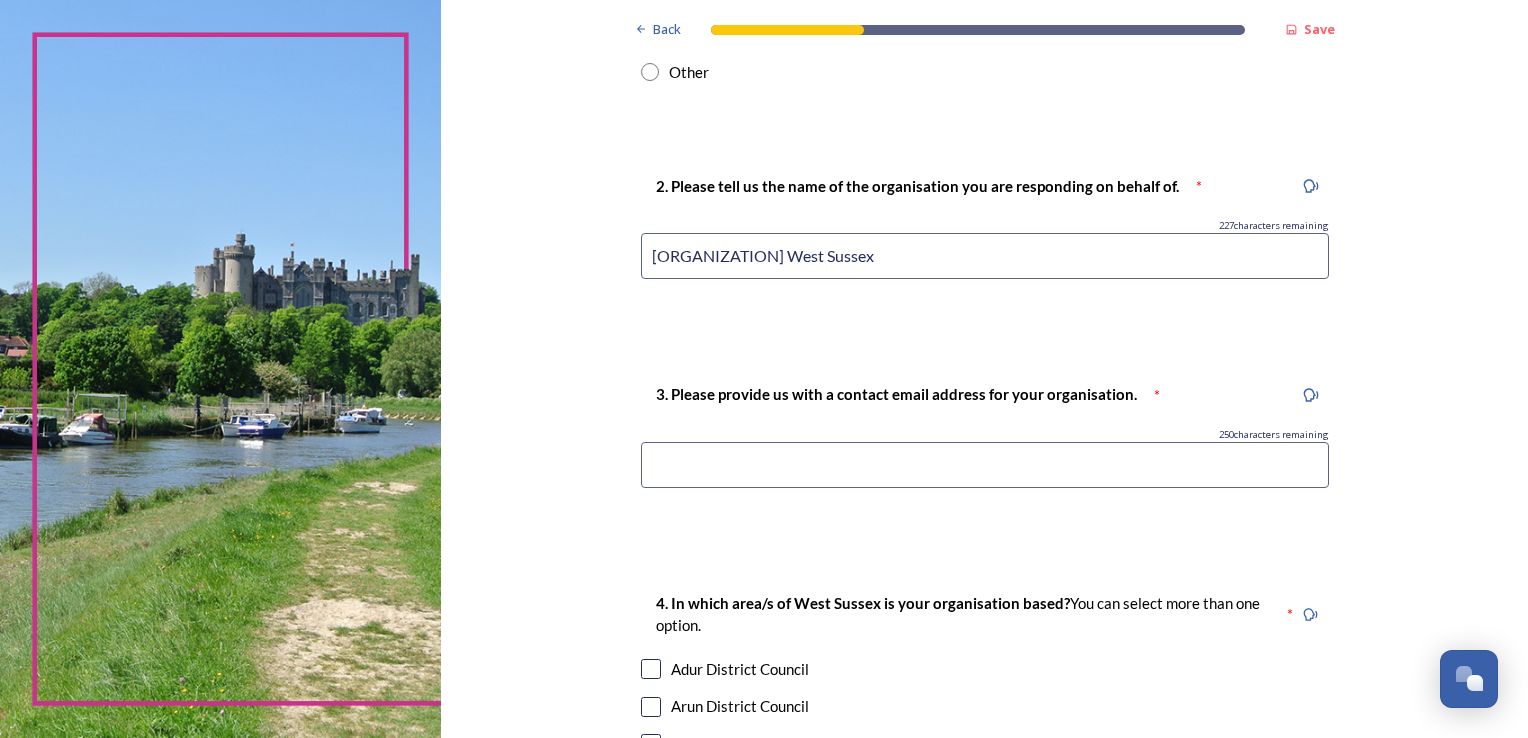 type on "Healthwatch West Sussex" 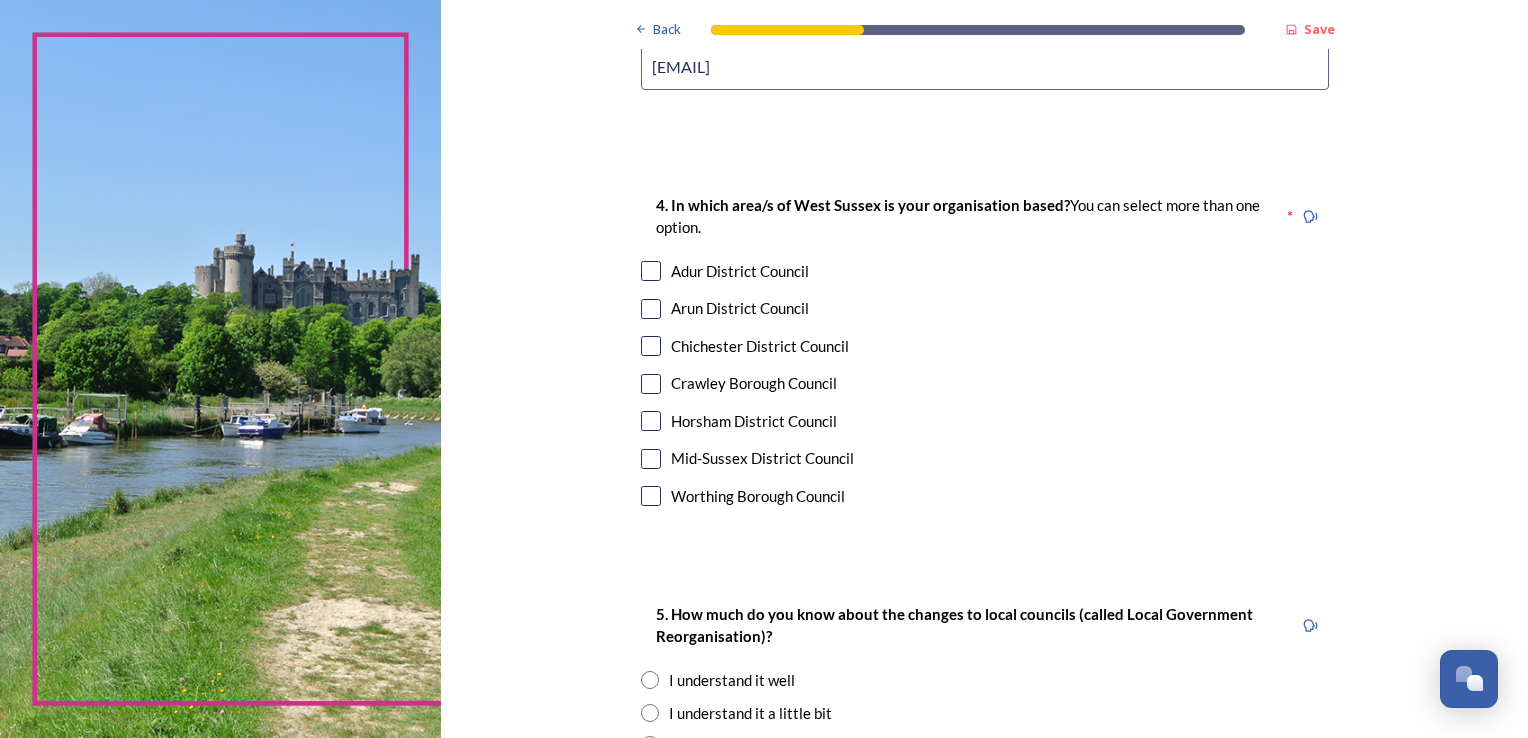 scroll, scrollTop: 1196, scrollLeft: 0, axis: vertical 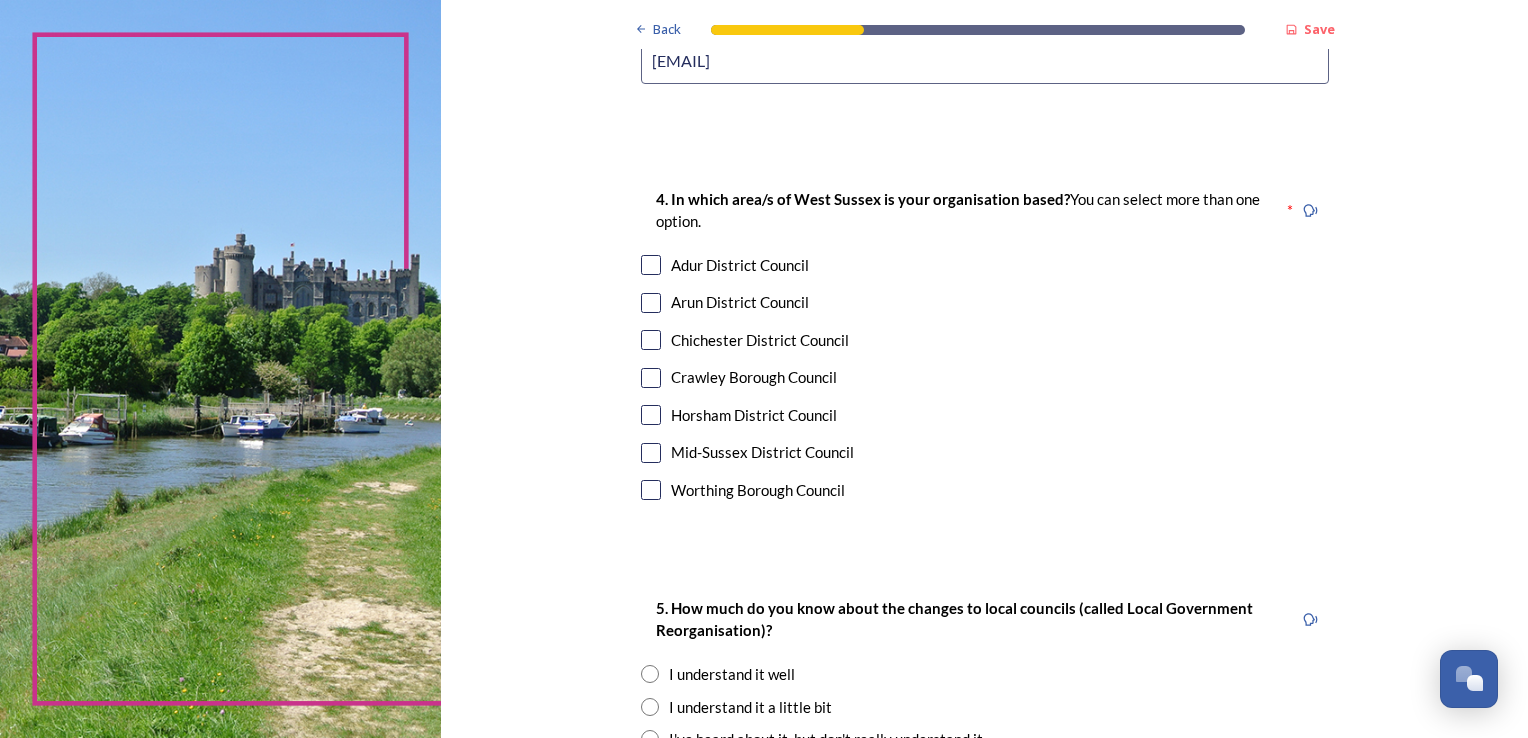 click on "4. In which area/s of West Sussex is your organisation based?  You can select more than one option. * Adur District Council Arun District Council Chichester District Council Crawley Borough Council Horsham District Council Mid-Sussex District Council Worthing Borough Council" at bounding box center (985, 346) 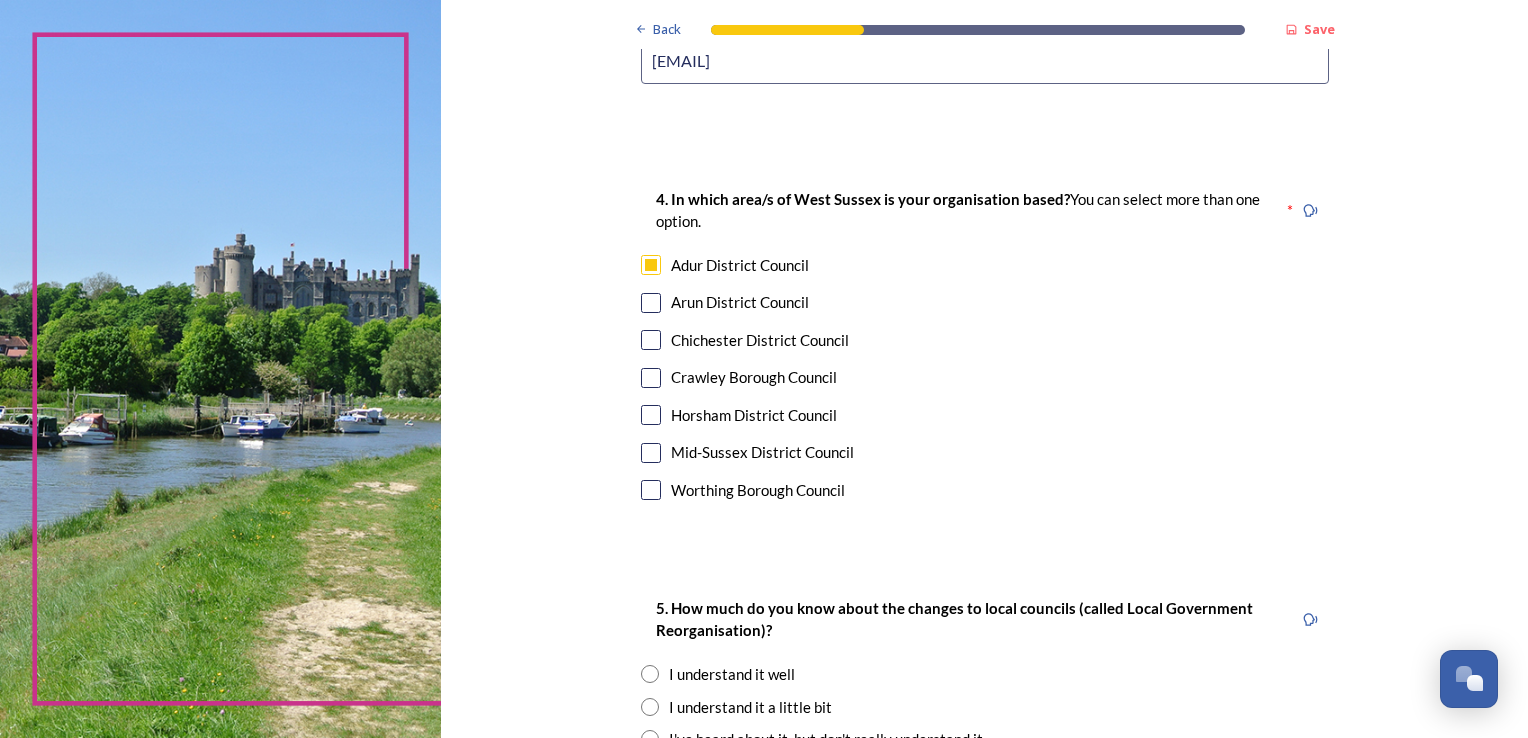 click at bounding box center [651, 303] 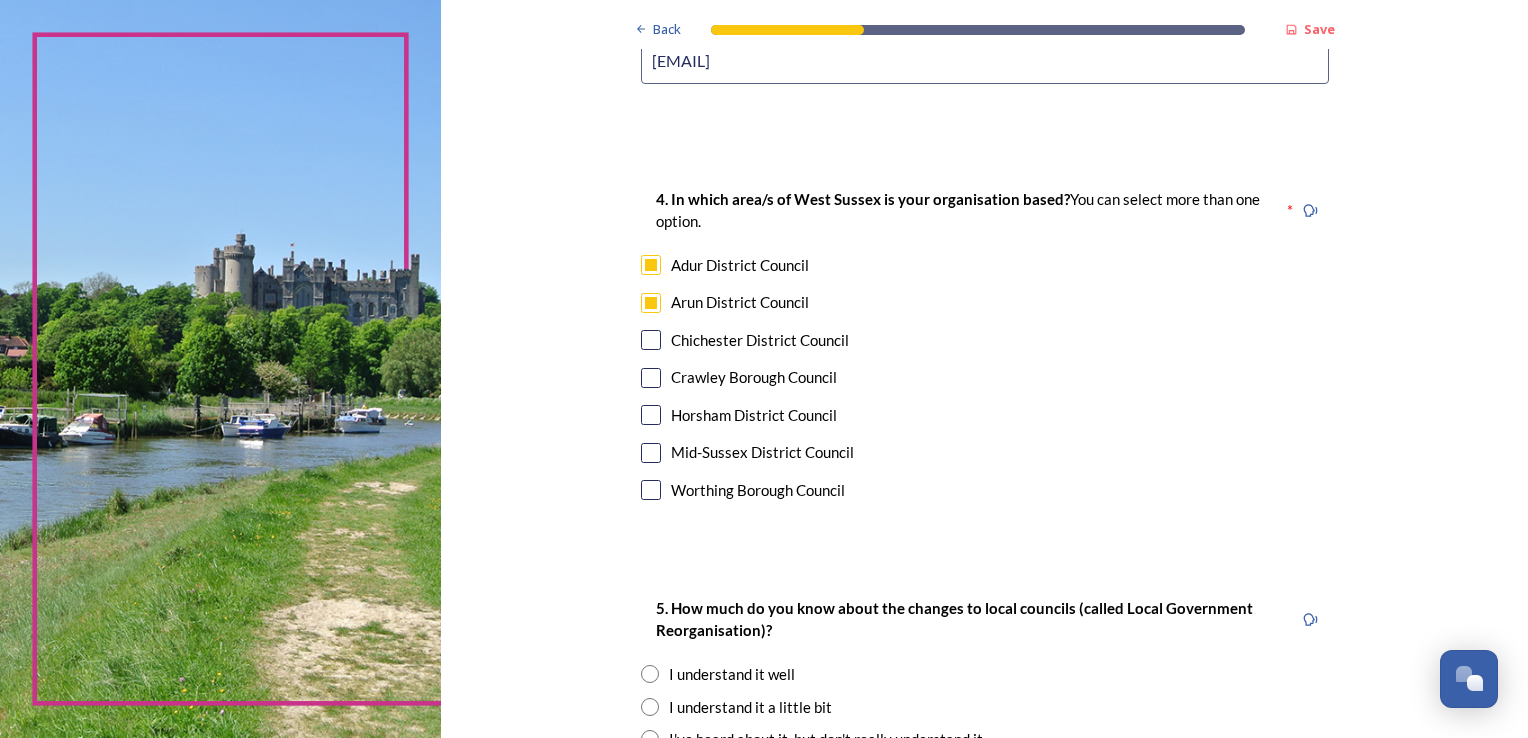 click at bounding box center (651, 340) 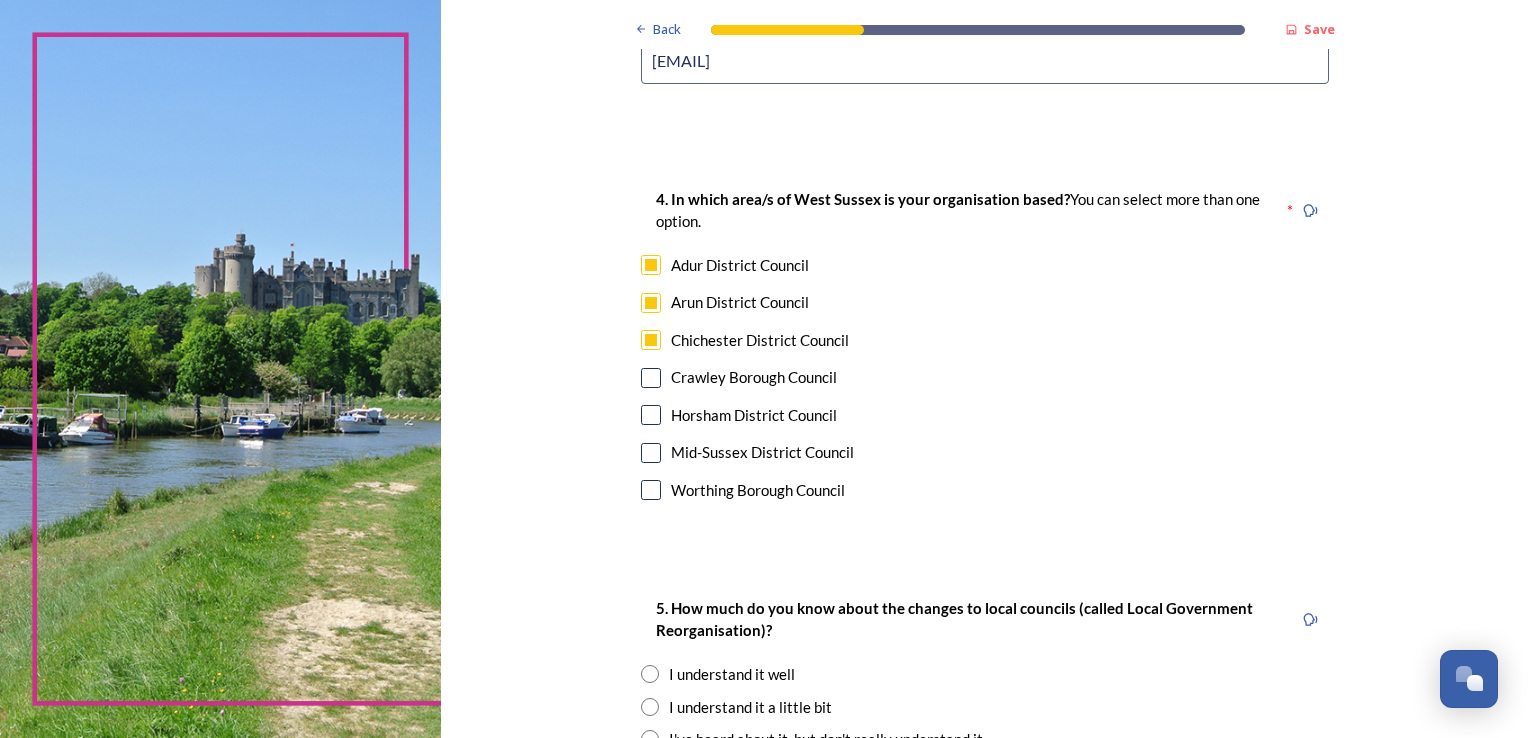 click at bounding box center (651, 378) 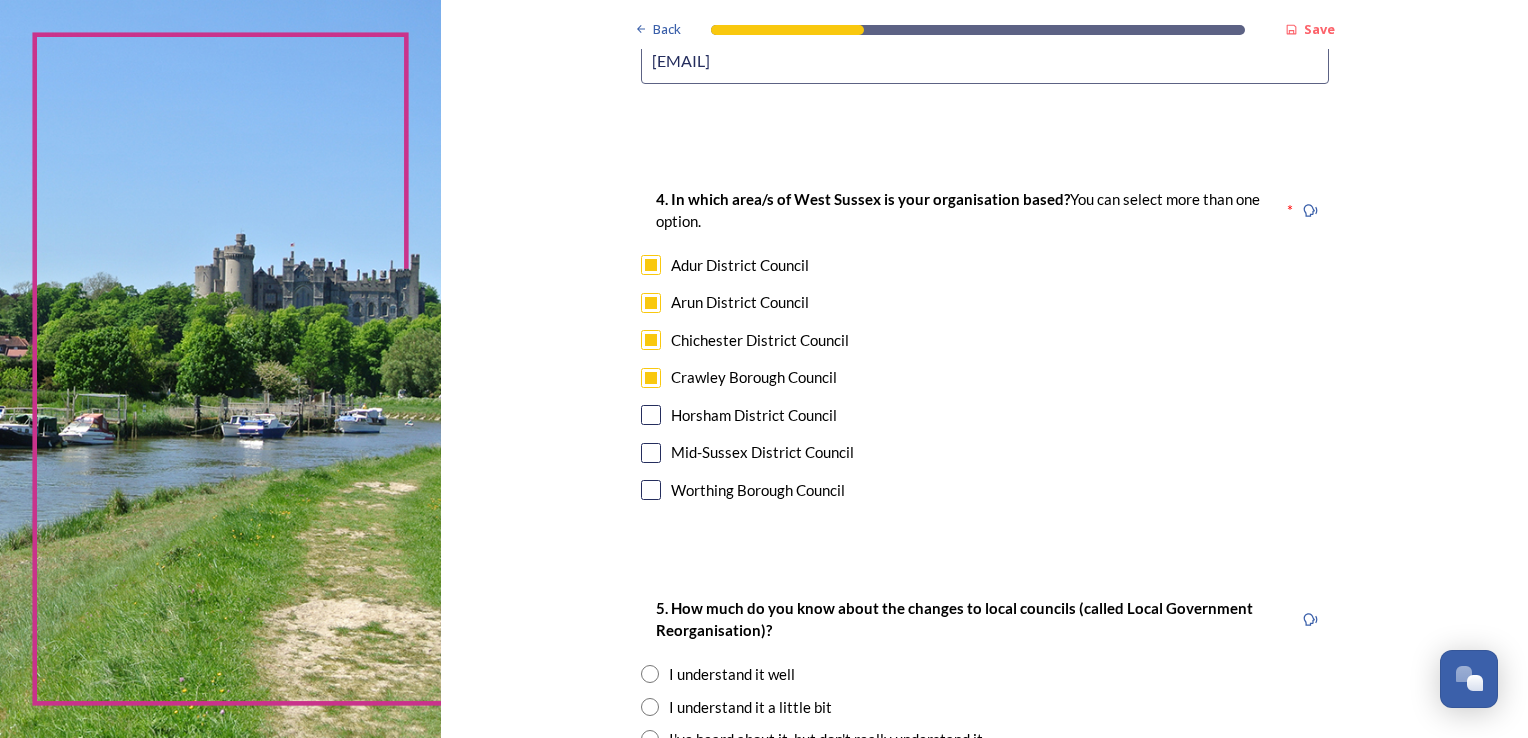 click on "4. In which area/s of West Sussex is your organisation based?  You can select more than one option. * Adur District Council Arun District Council Chichester District Council Crawley Borough Council Horsham District Council Mid-Sussex District Council Worthing Borough Council" at bounding box center (985, 346) 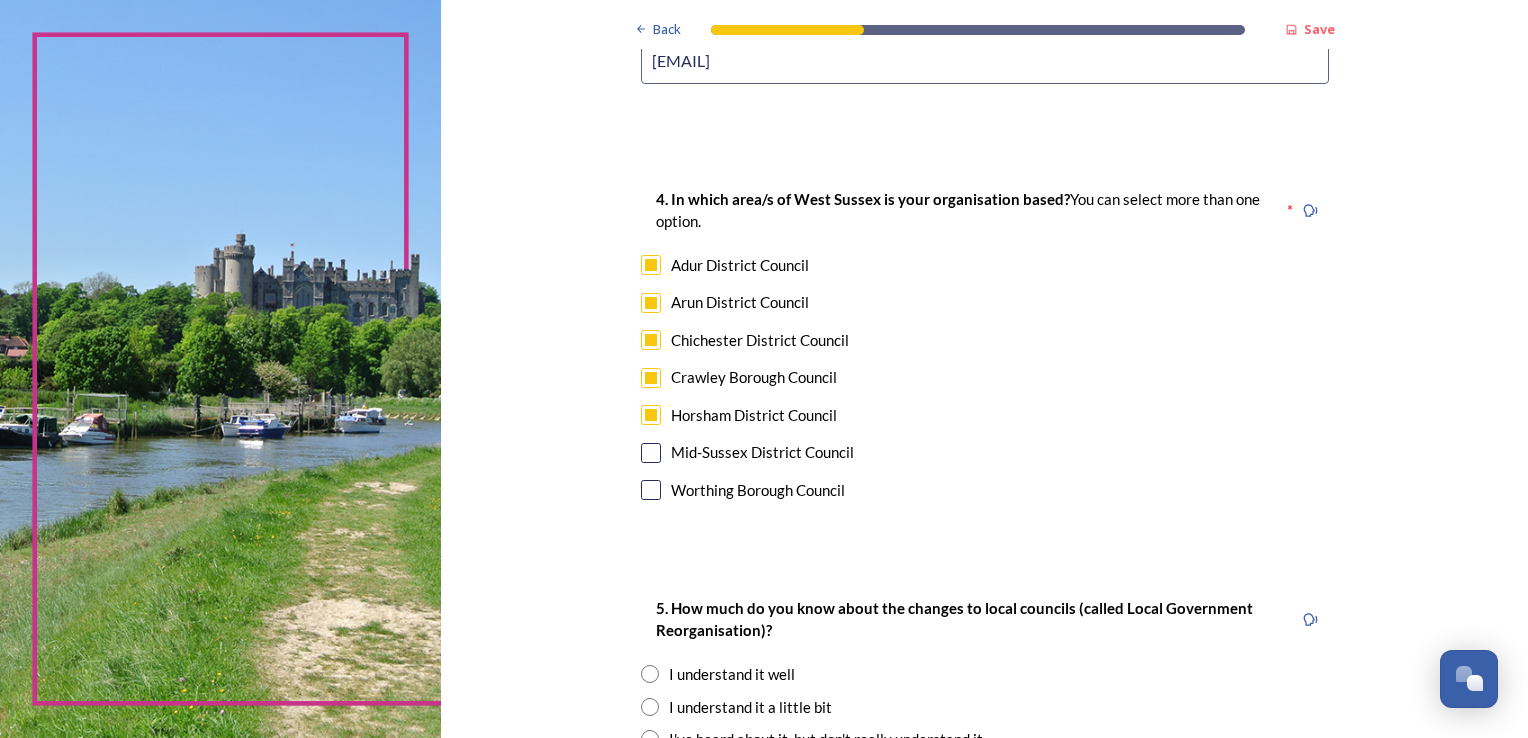 click at bounding box center [651, 453] 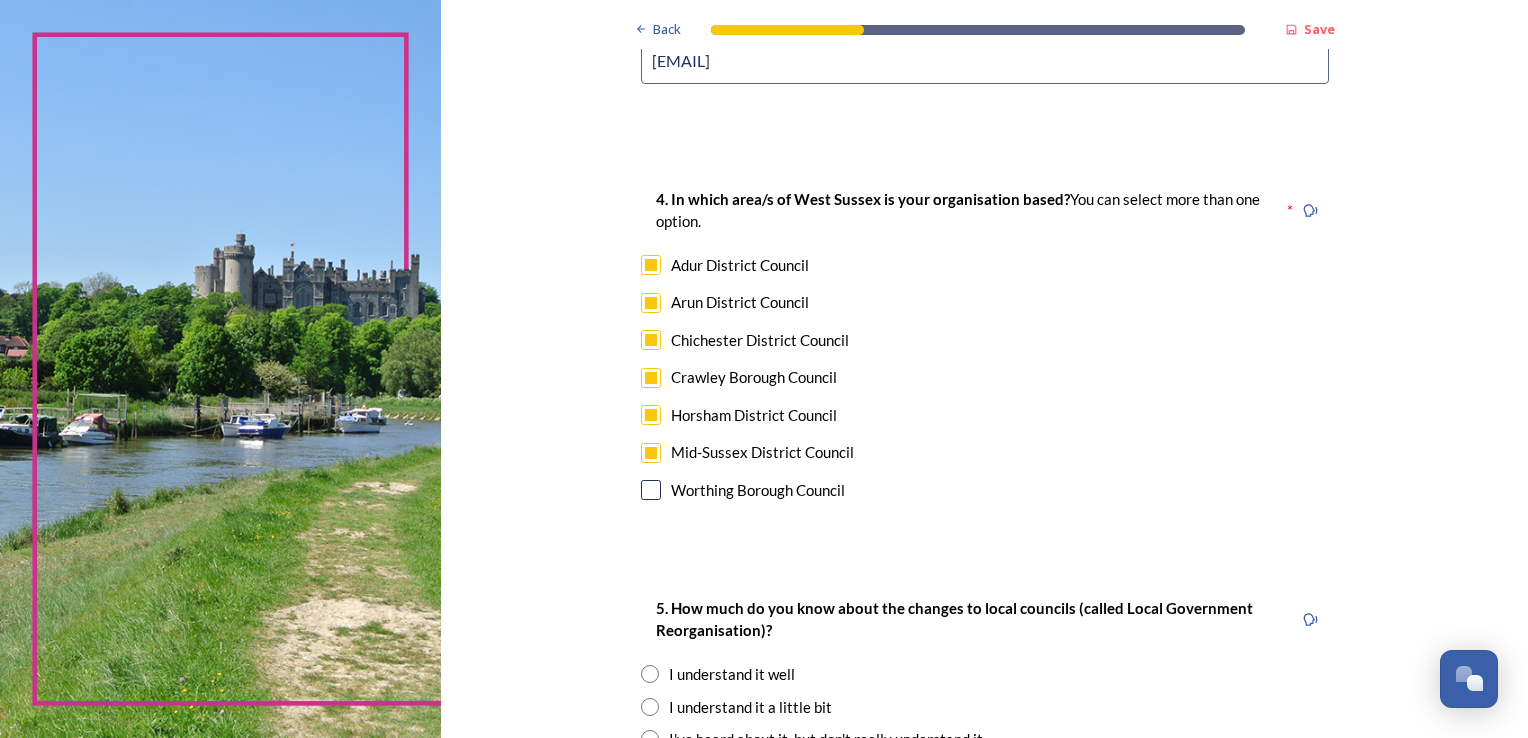 click at bounding box center [651, 490] 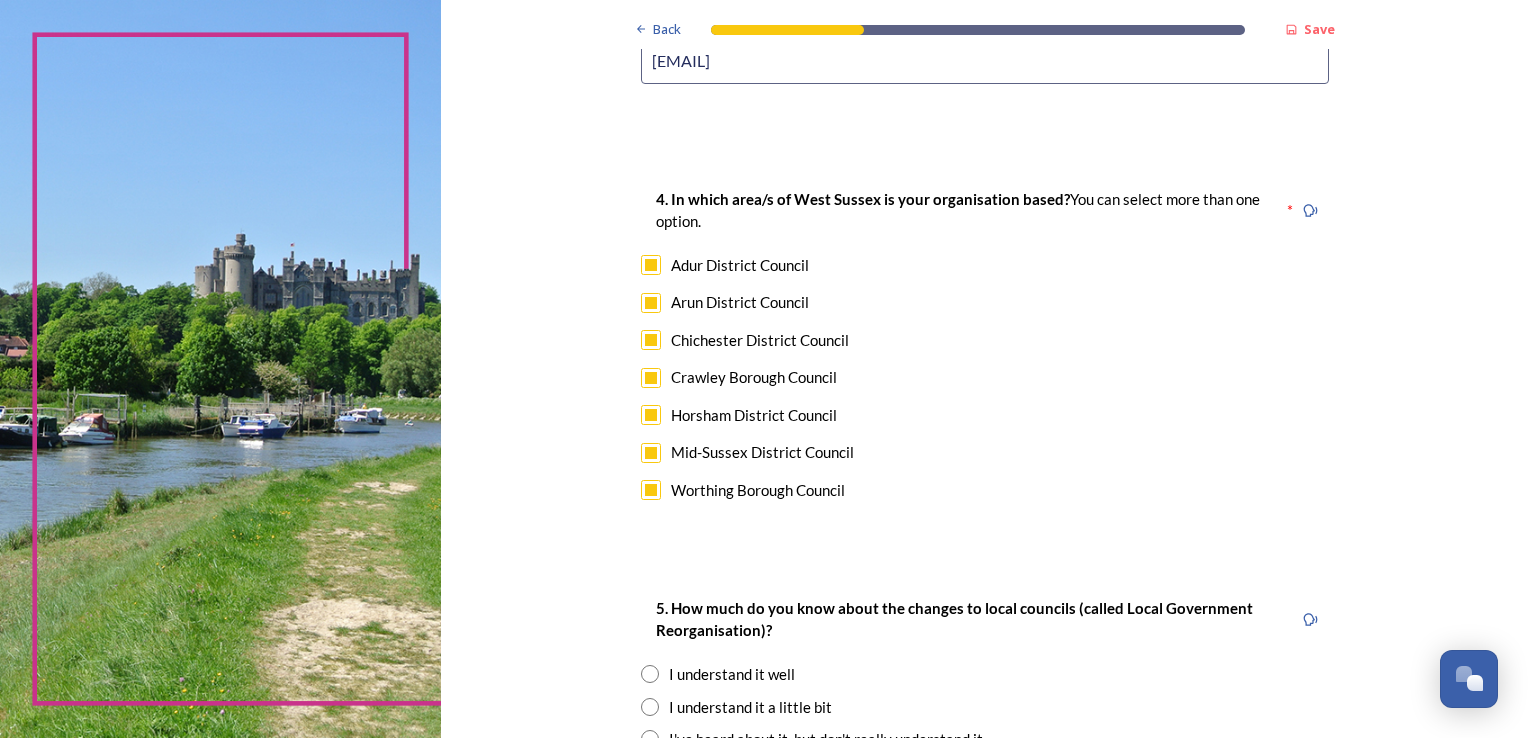 click at bounding box center (651, 490) 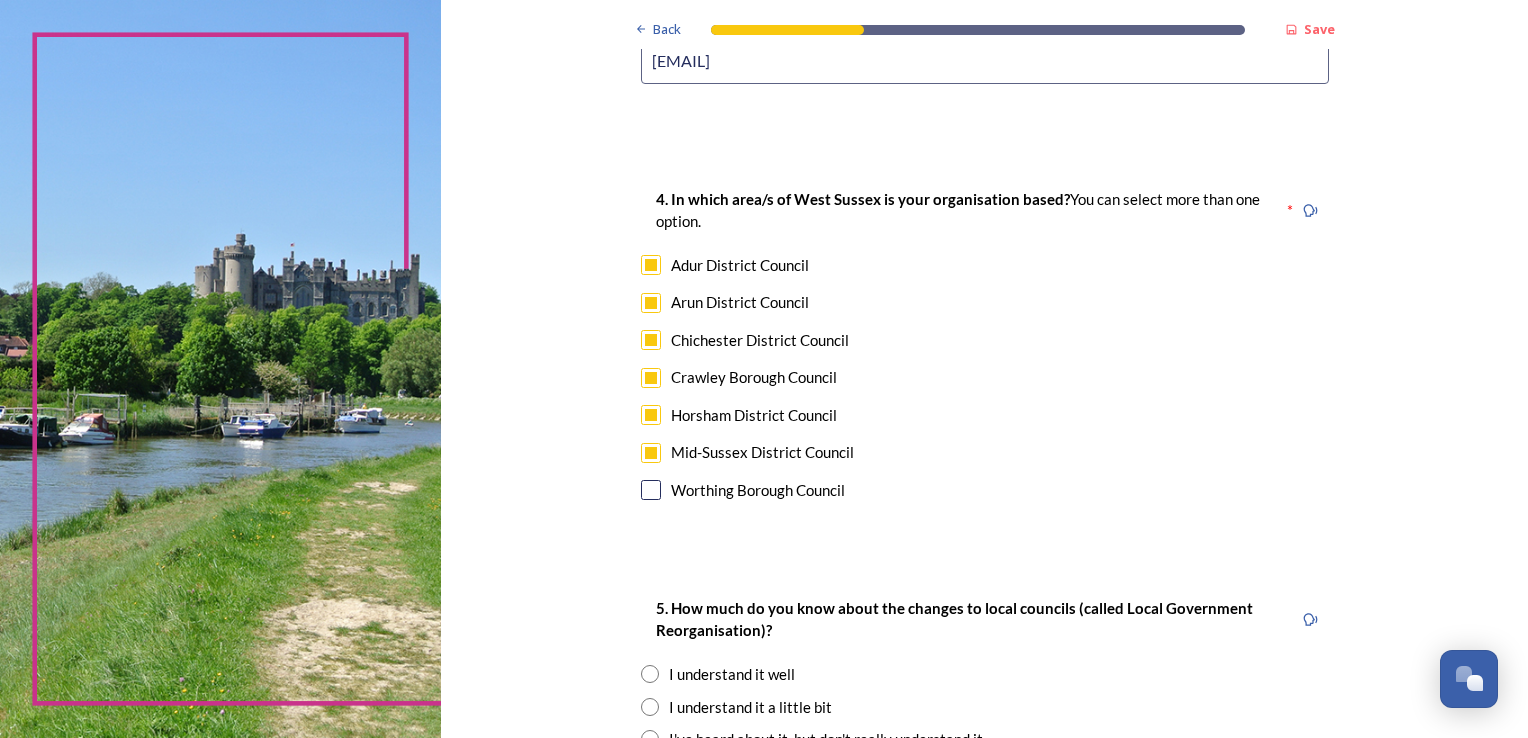 click at bounding box center (651, 490) 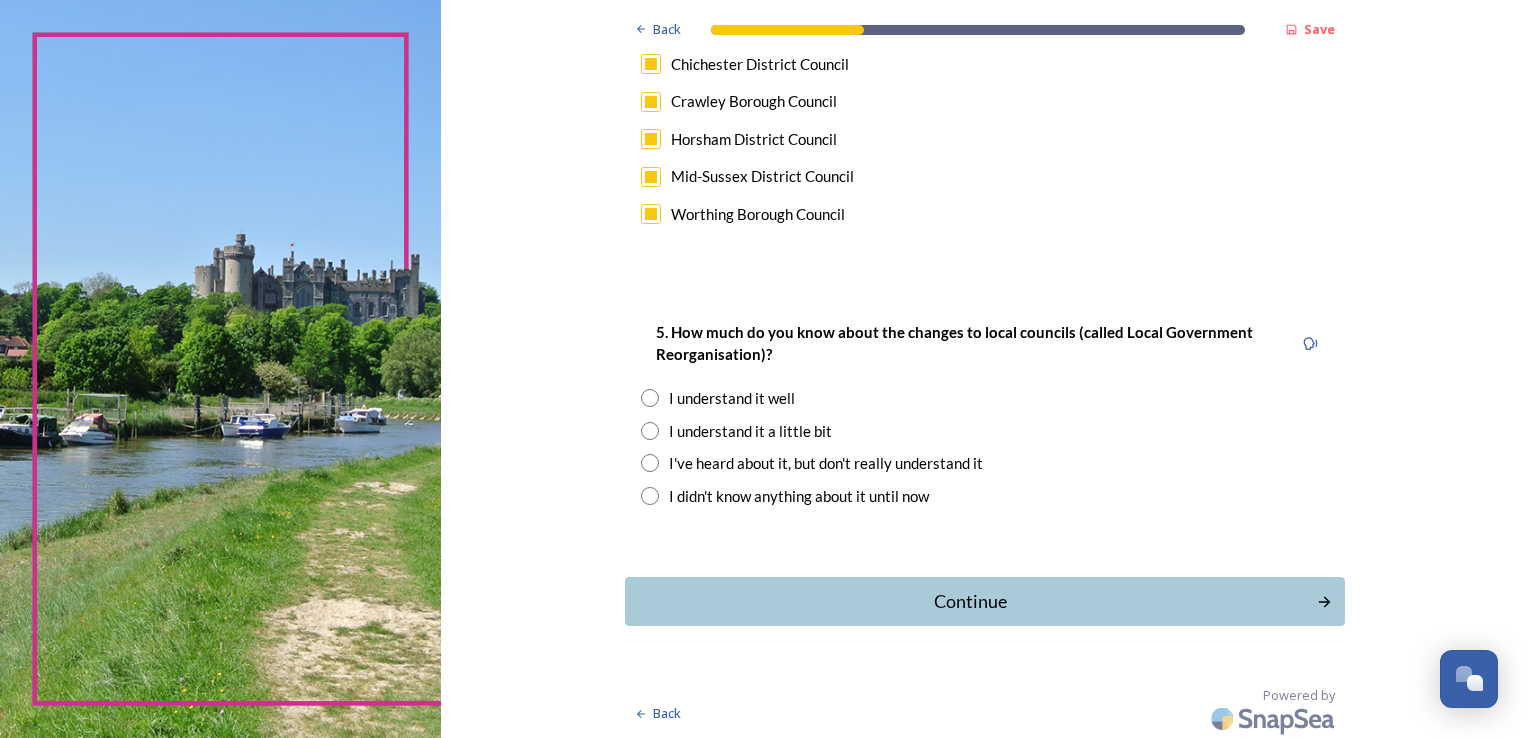 scroll, scrollTop: 1474, scrollLeft: 0, axis: vertical 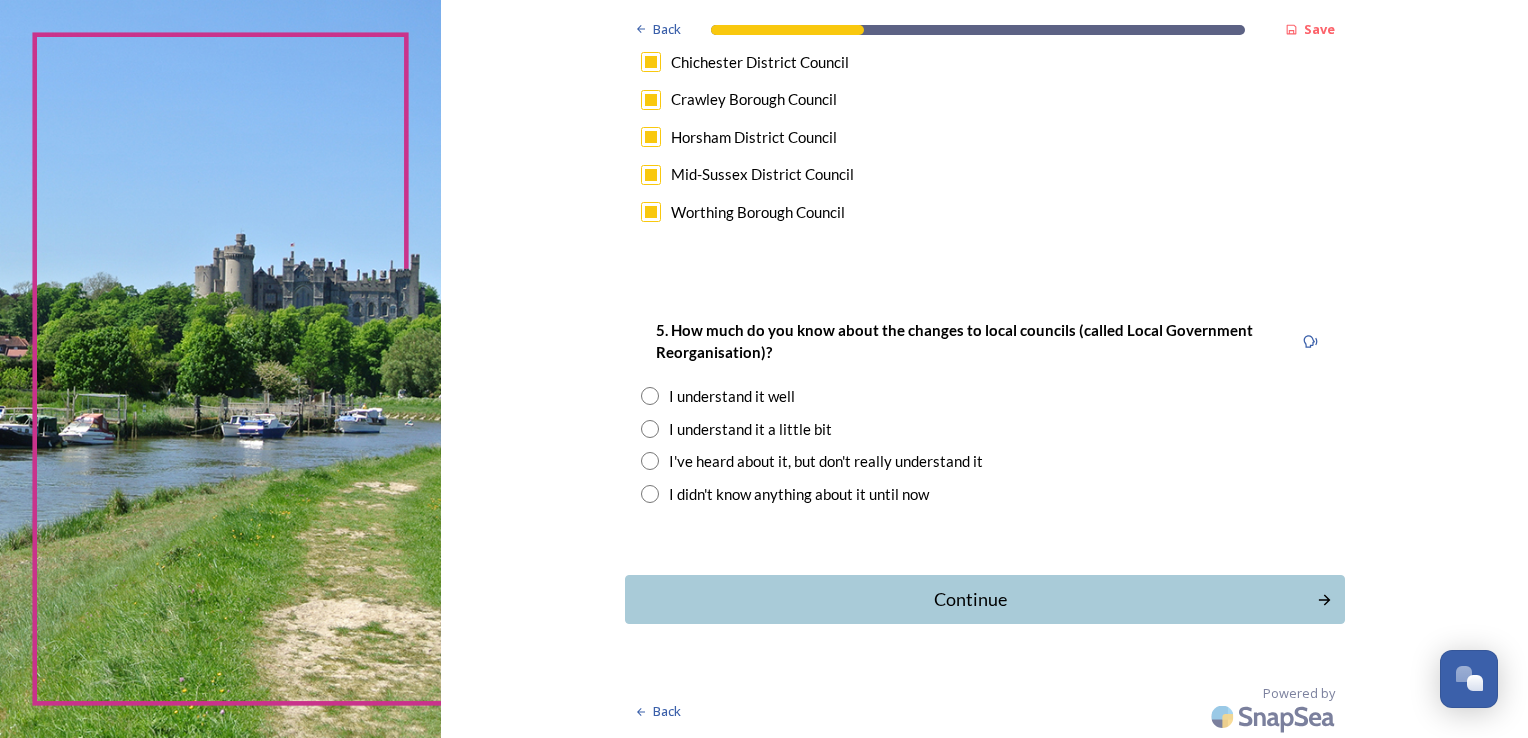 click on "I understand it well" at bounding box center (732, 396) 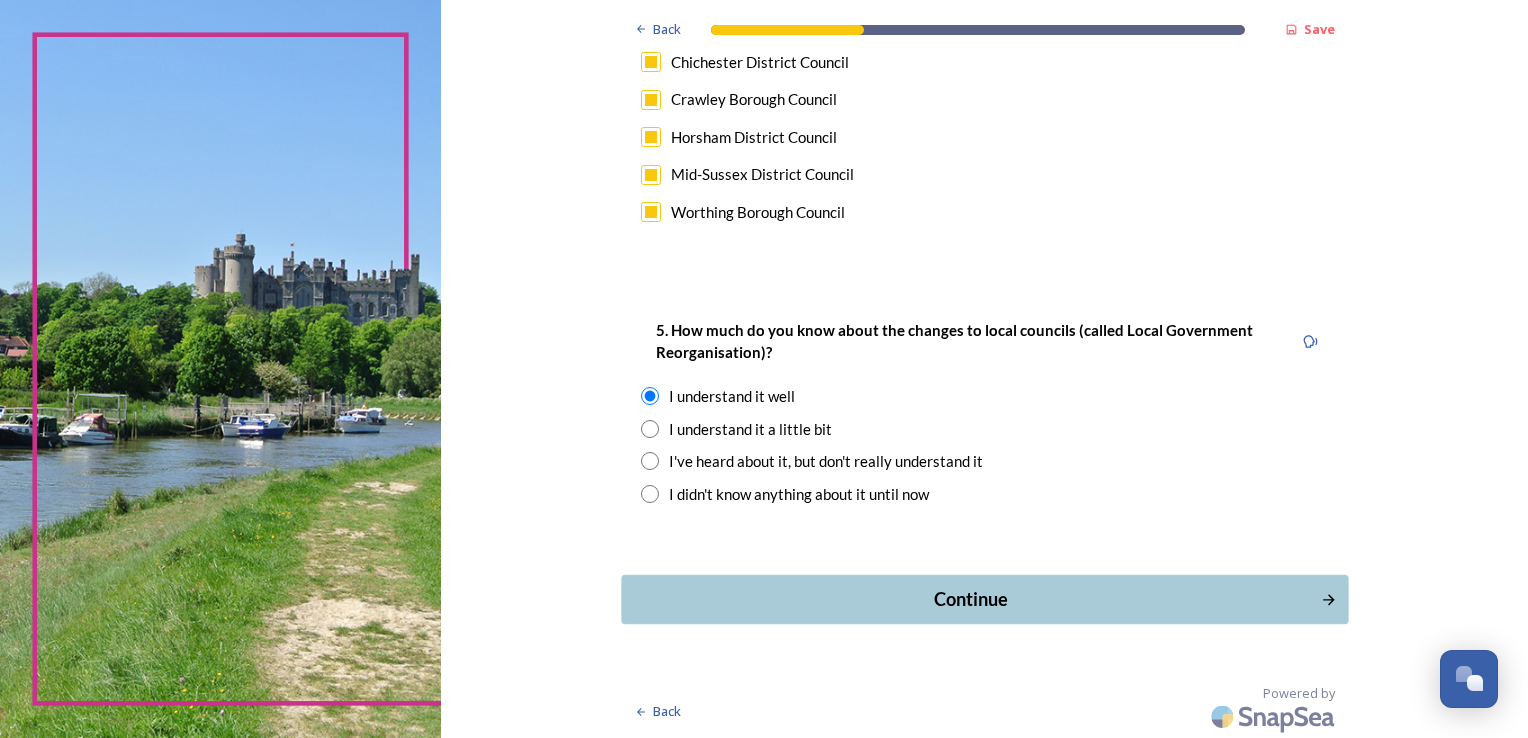 click on "Continue" at bounding box center (970, 599) 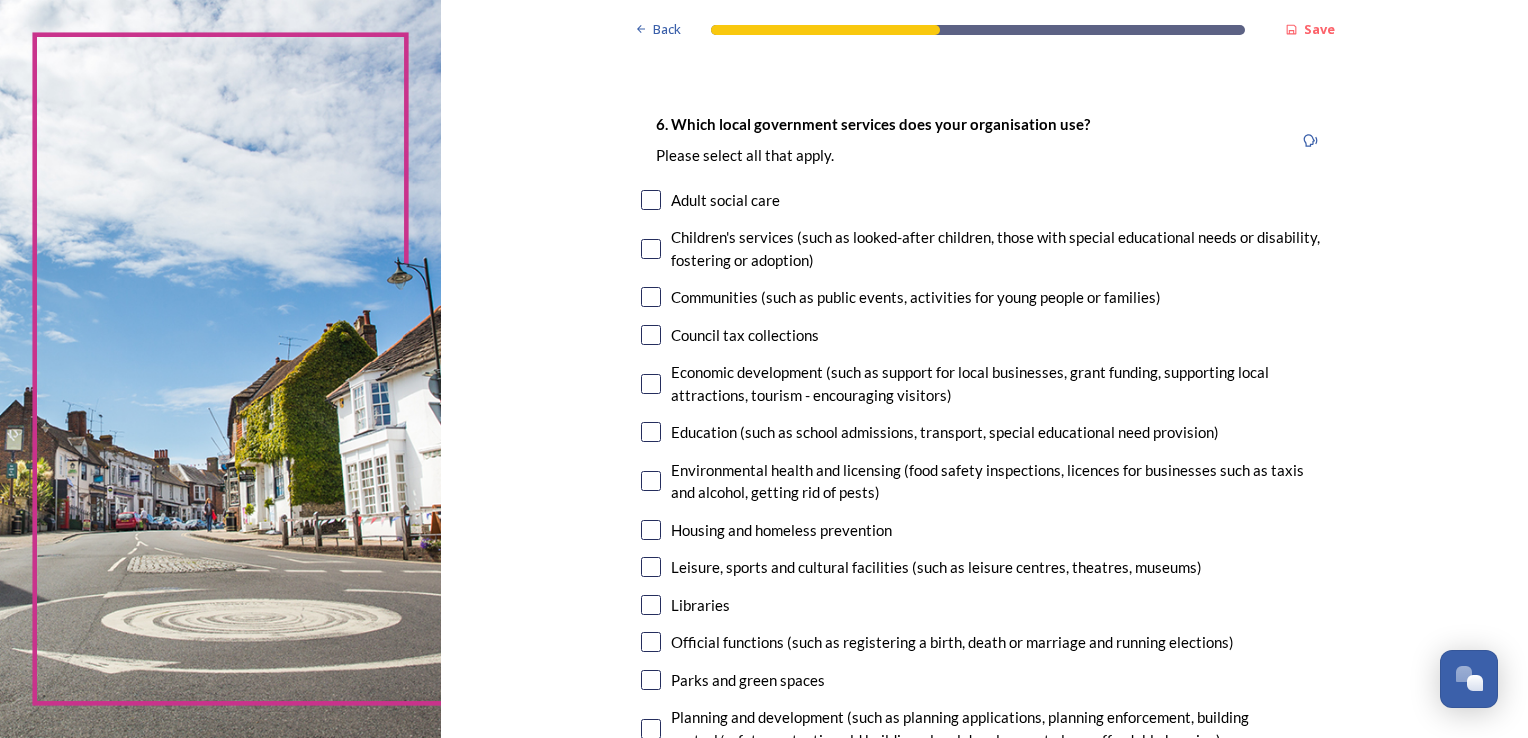 scroll, scrollTop: 112, scrollLeft: 0, axis: vertical 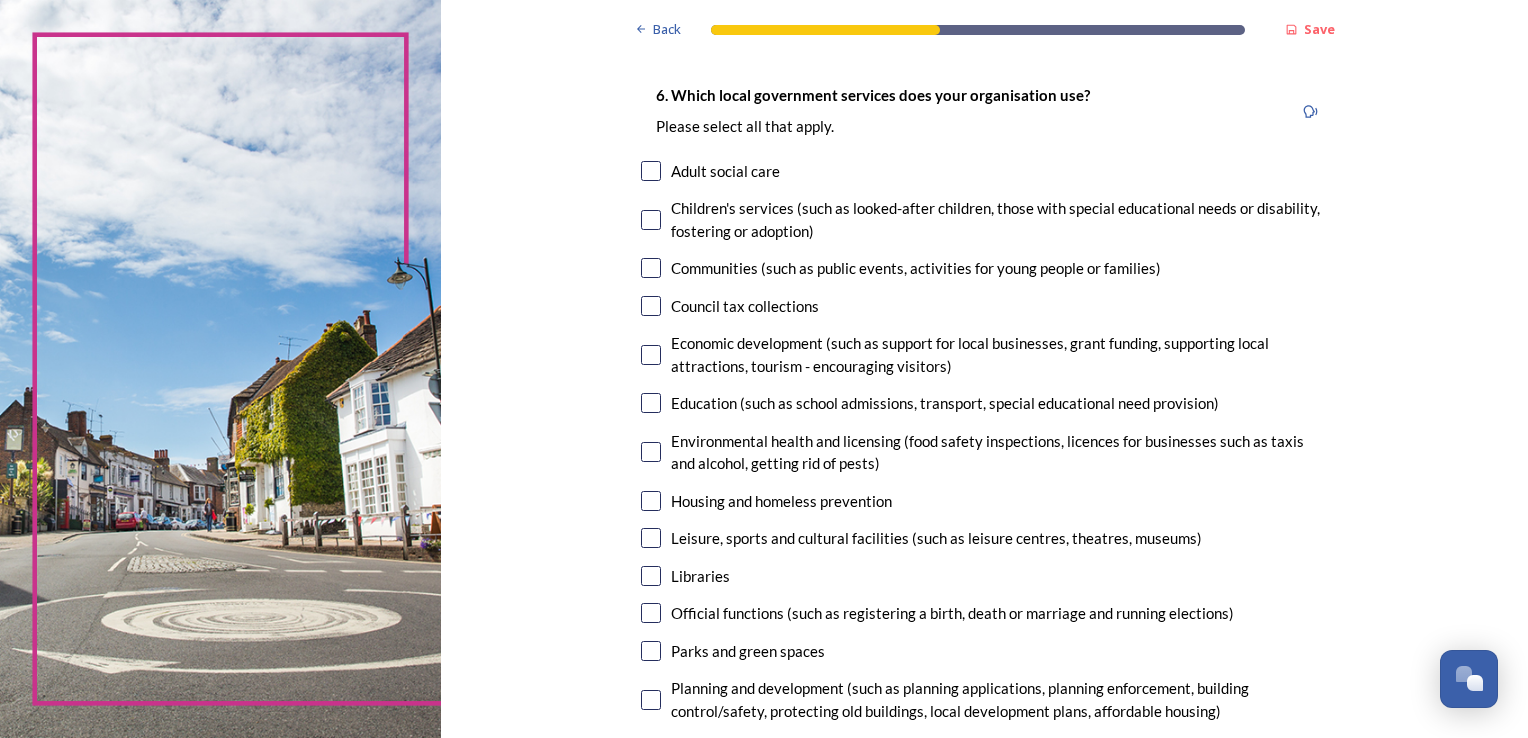 click at bounding box center (651, 171) 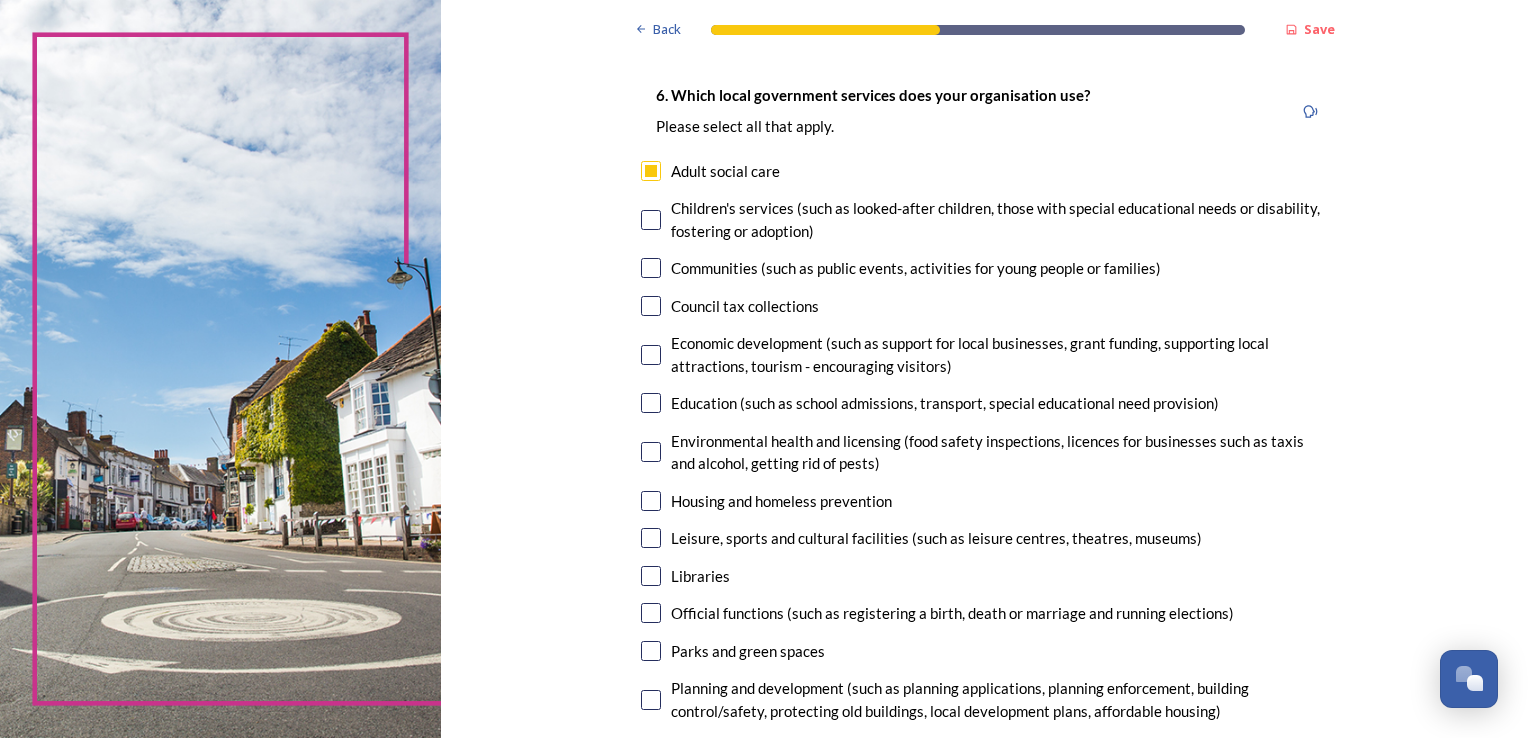 click at bounding box center (651, 268) 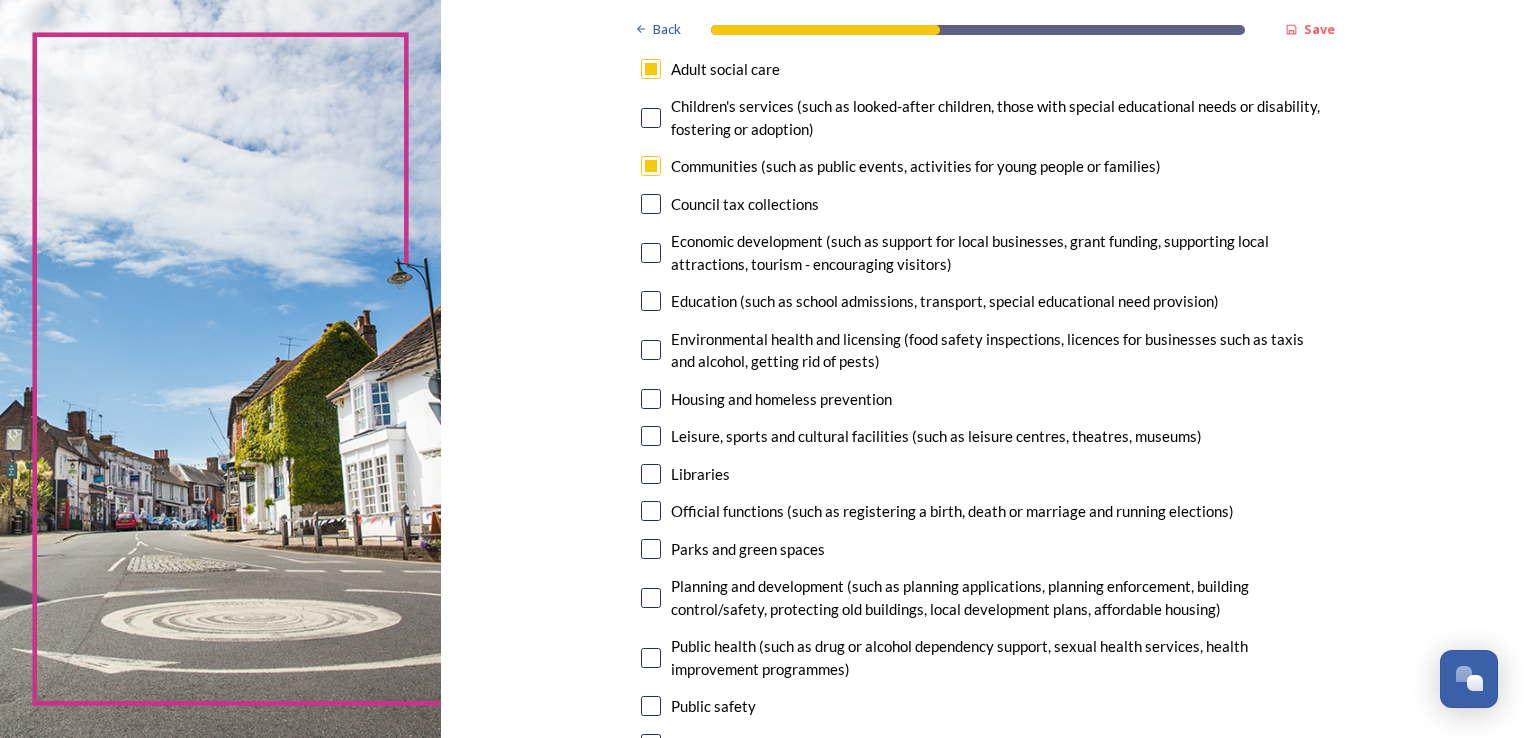 scroll, scrollTop: 220, scrollLeft: 0, axis: vertical 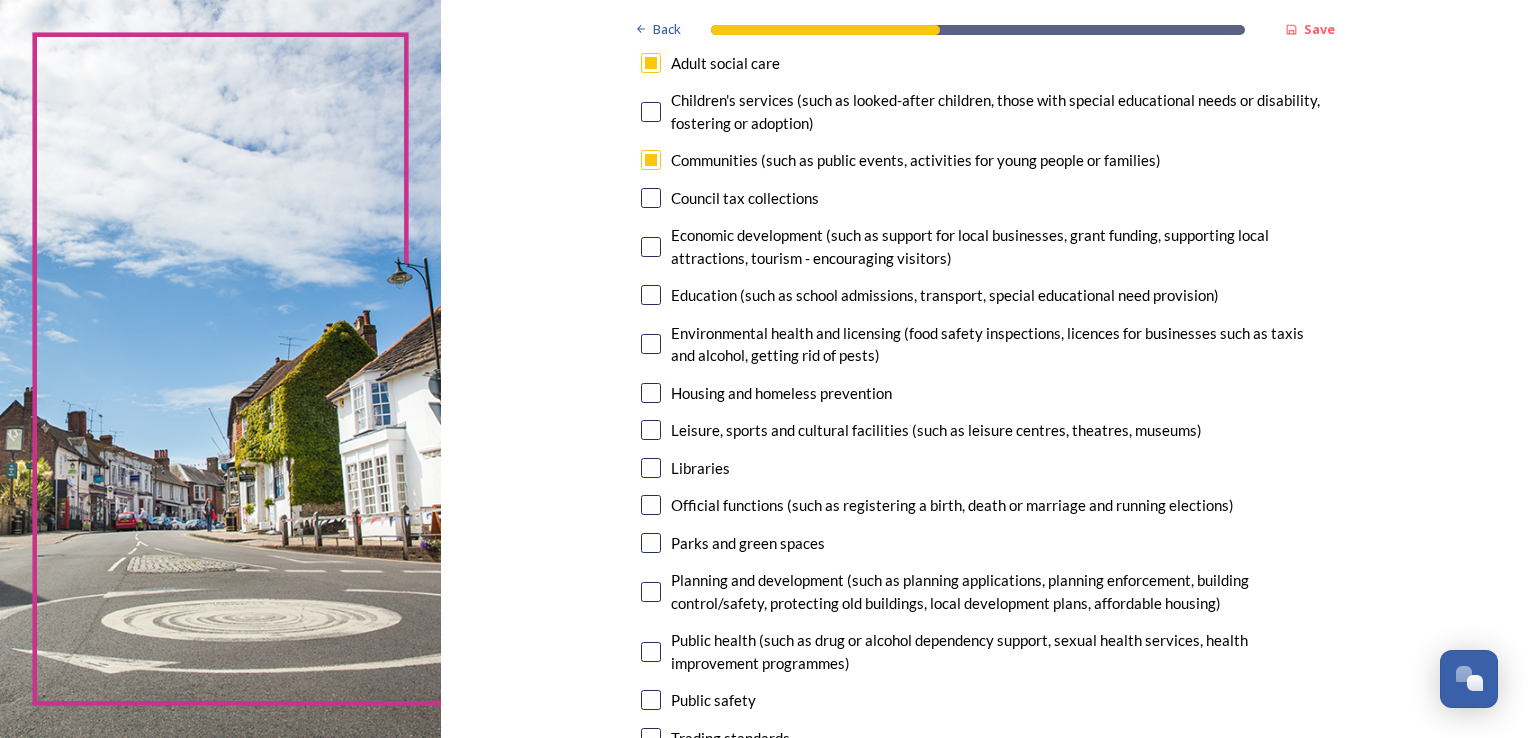 click at bounding box center [651, 295] 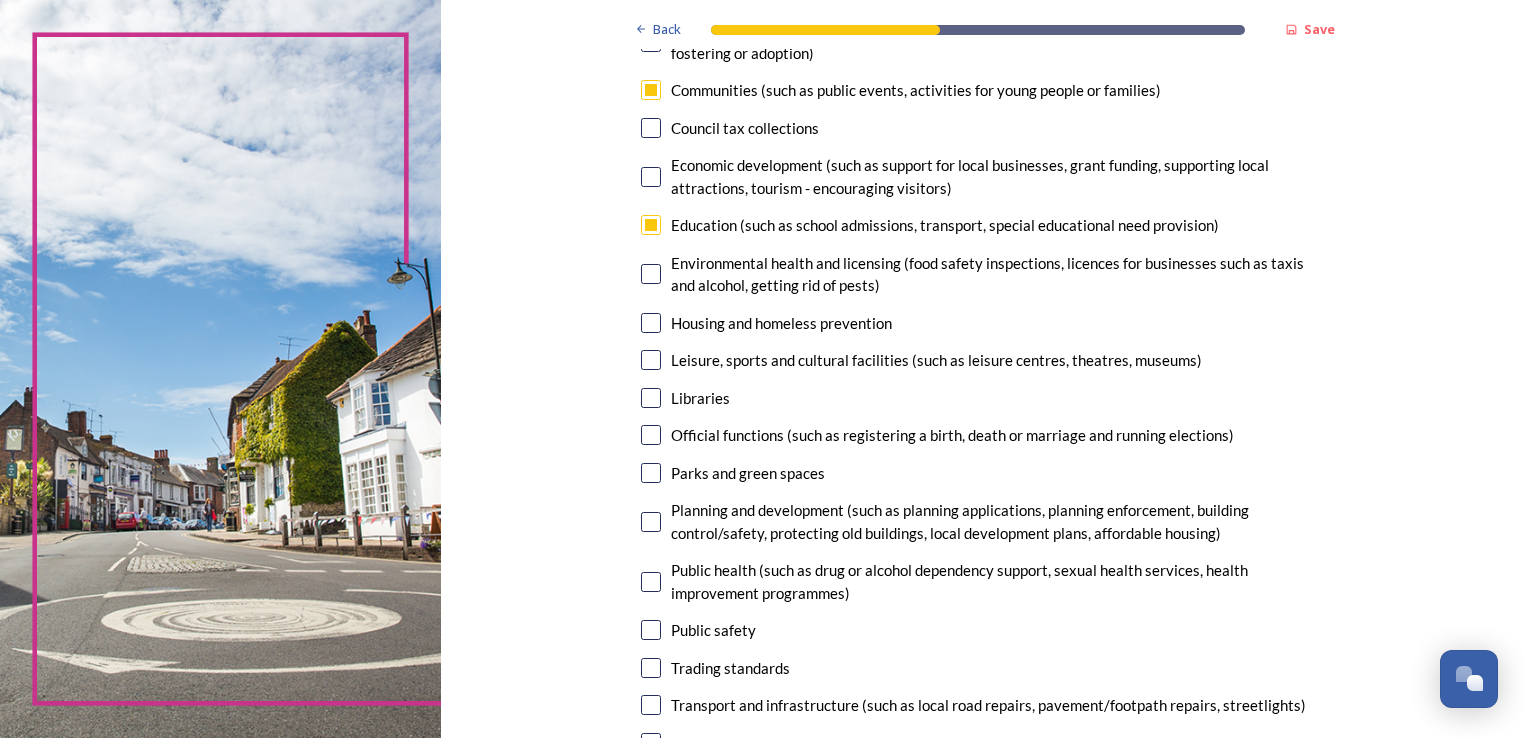 scroll, scrollTop: 336, scrollLeft: 0, axis: vertical 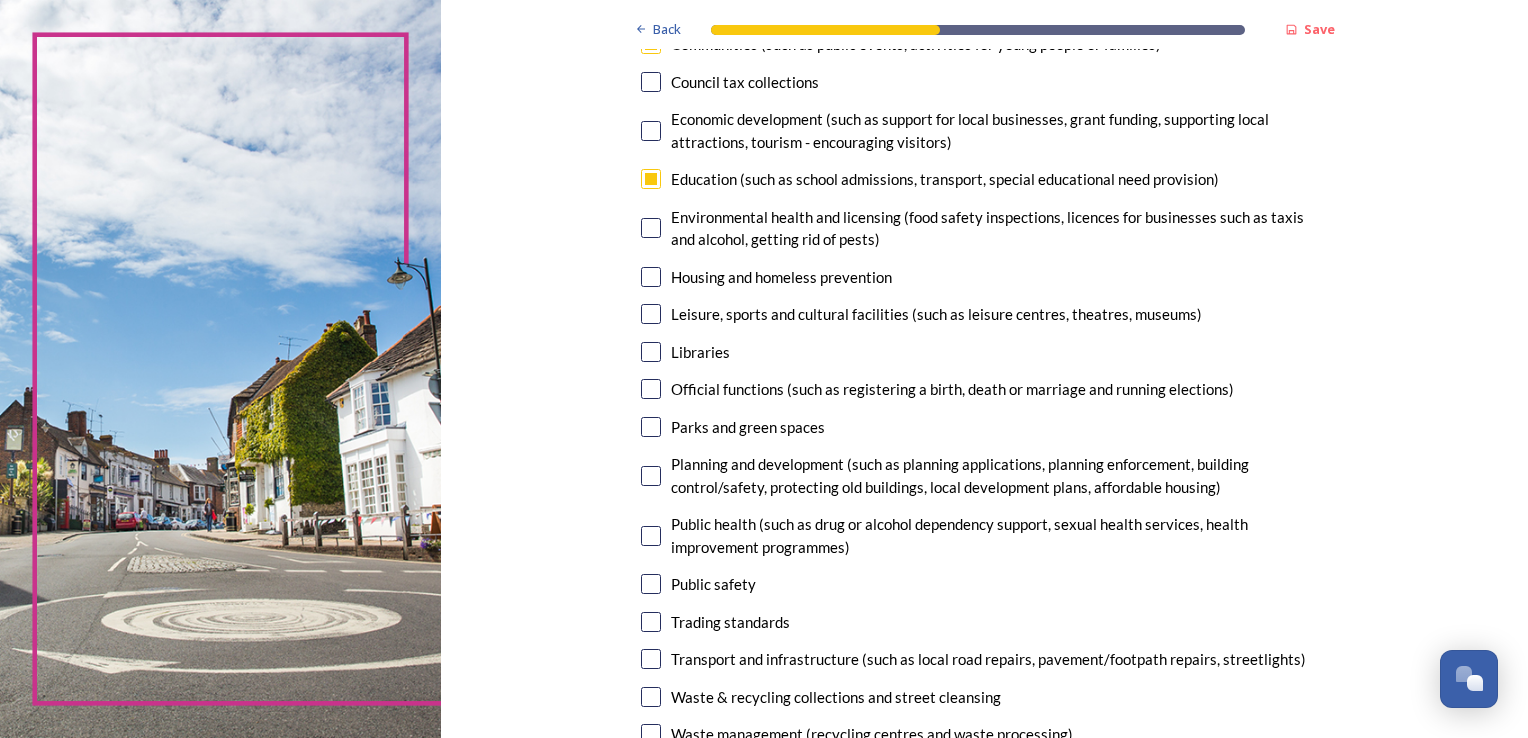 click at bounding box center [651, 277] 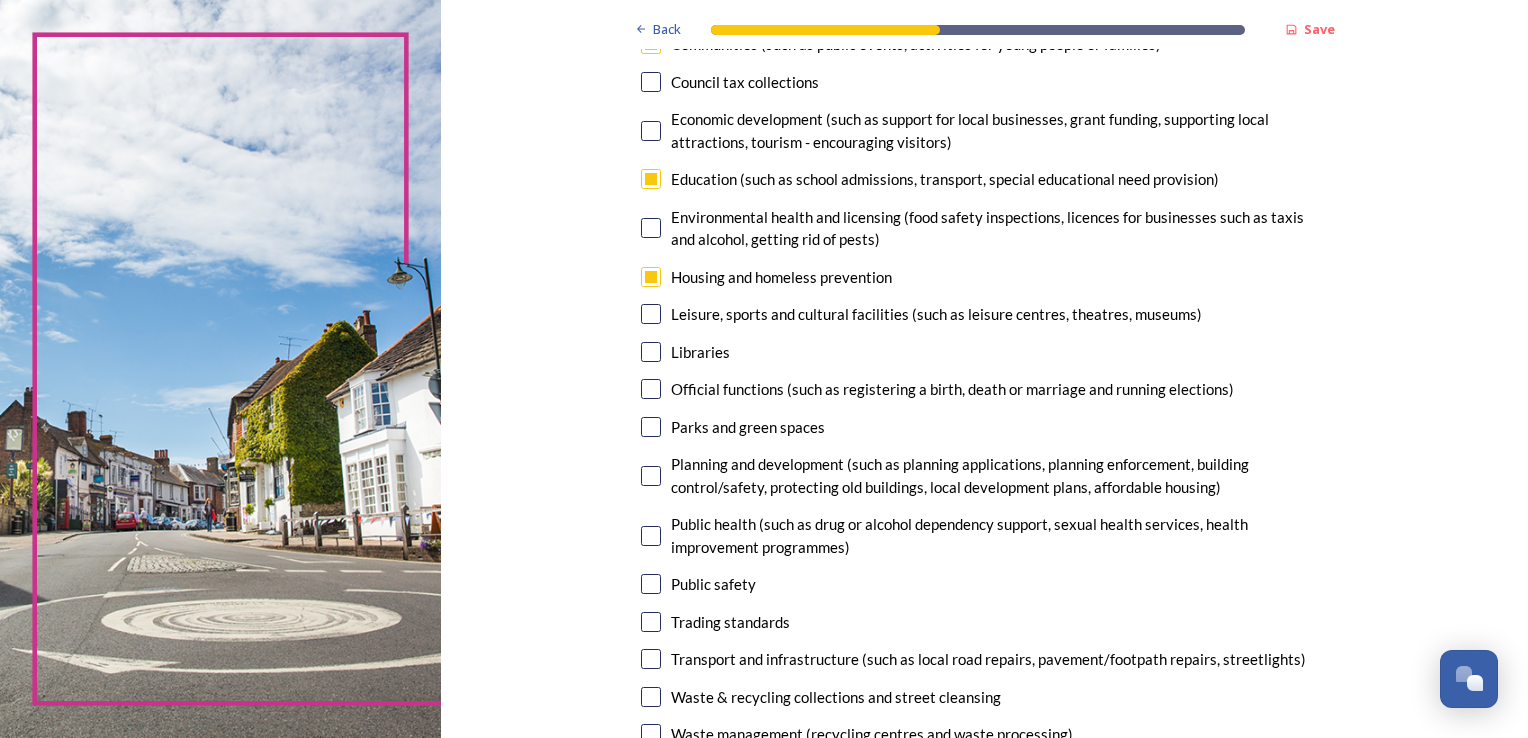 click at bounding box center [651, 314] 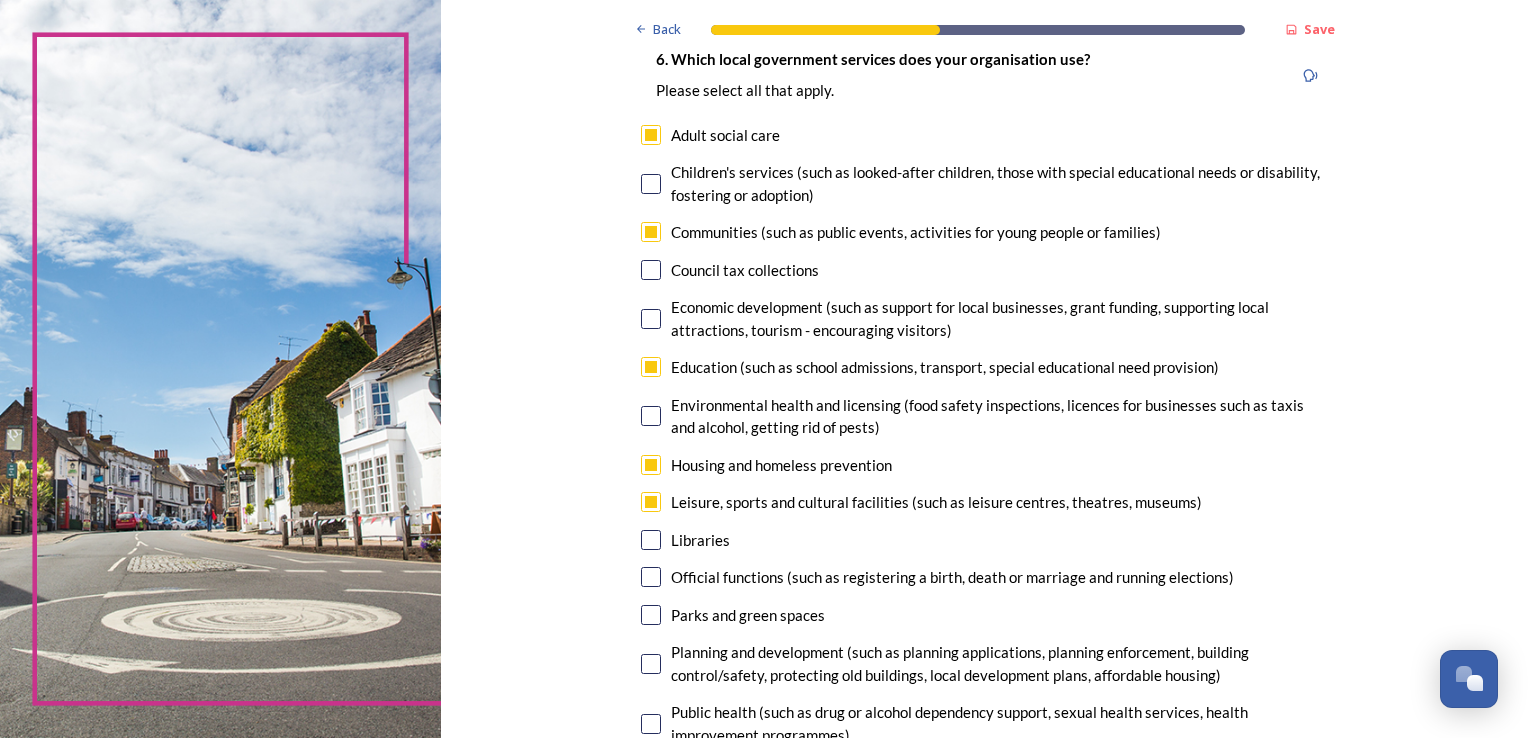 scroll, scrollTop: 150, scrollLeft: 0, axis: vertical 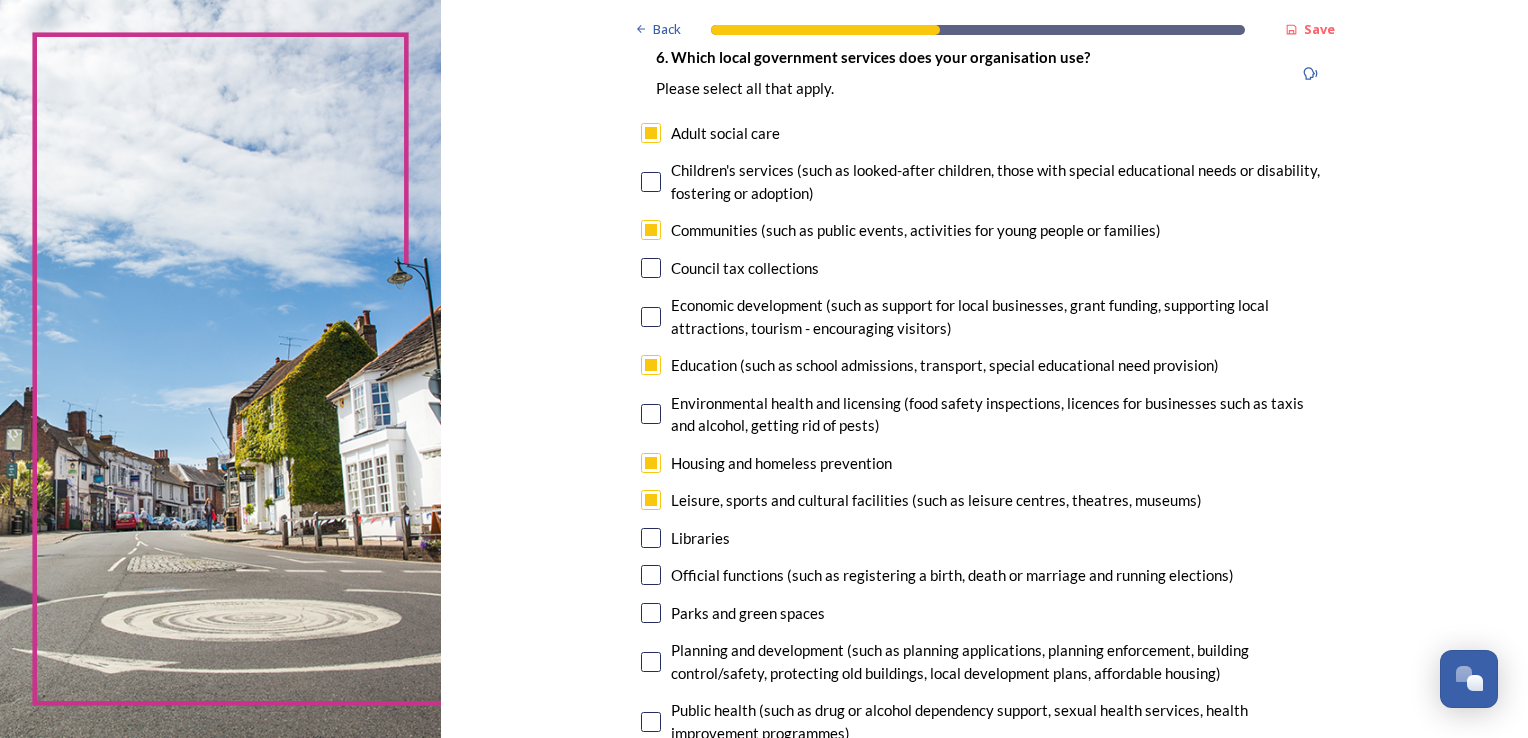 click at bounding box center [651, 538] 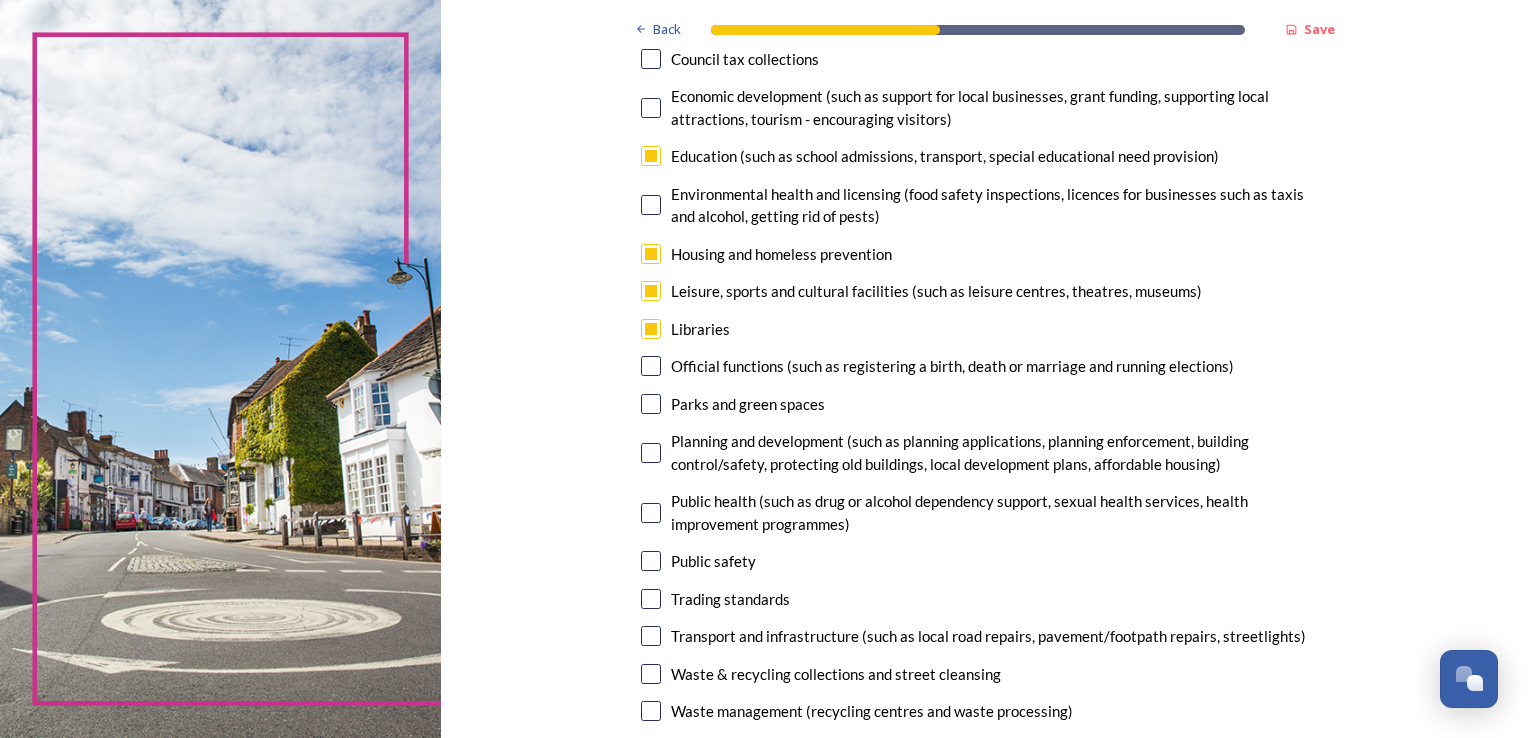 scroll, scrollTop: 427, scrollLeft: 0, axis: vertical 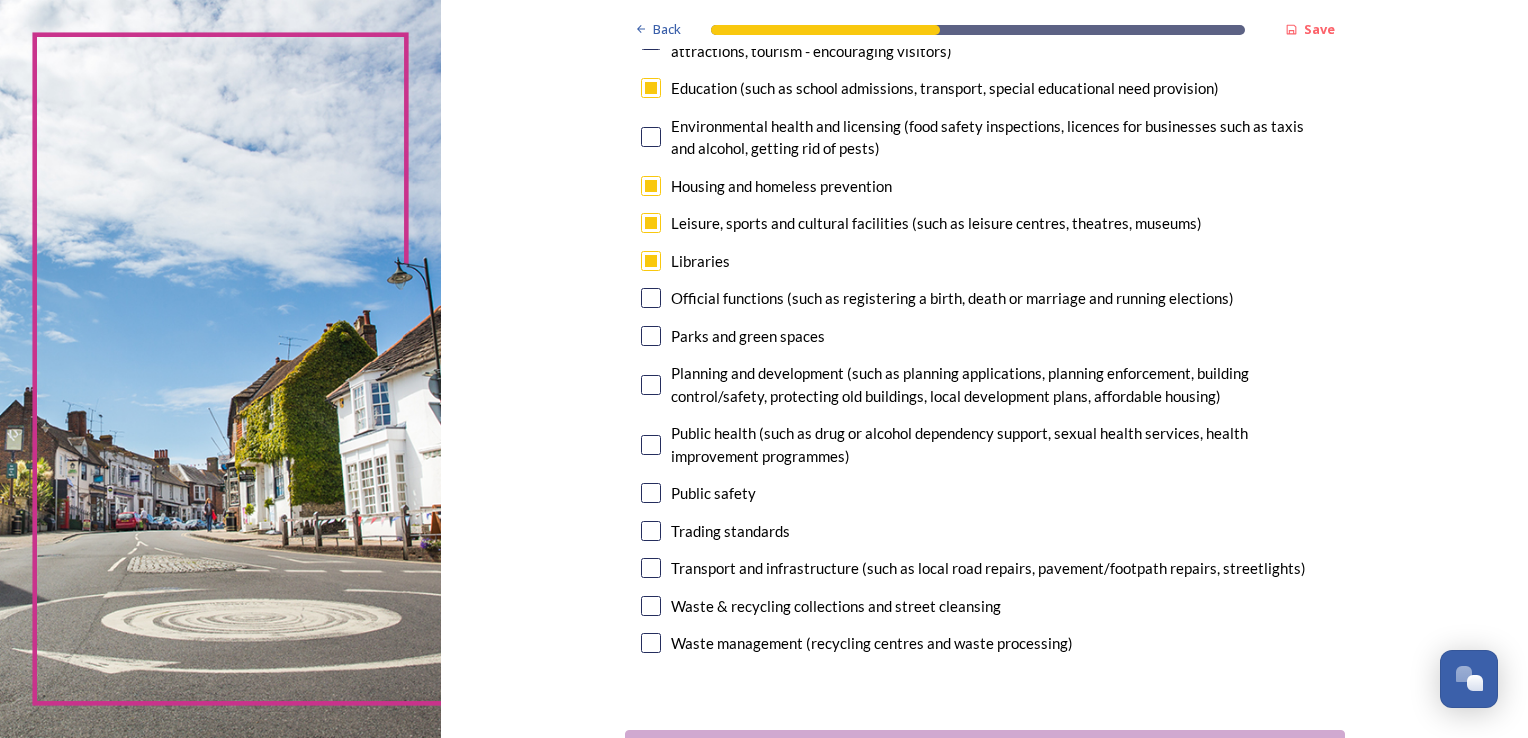 click at bounding box center [651, 336] 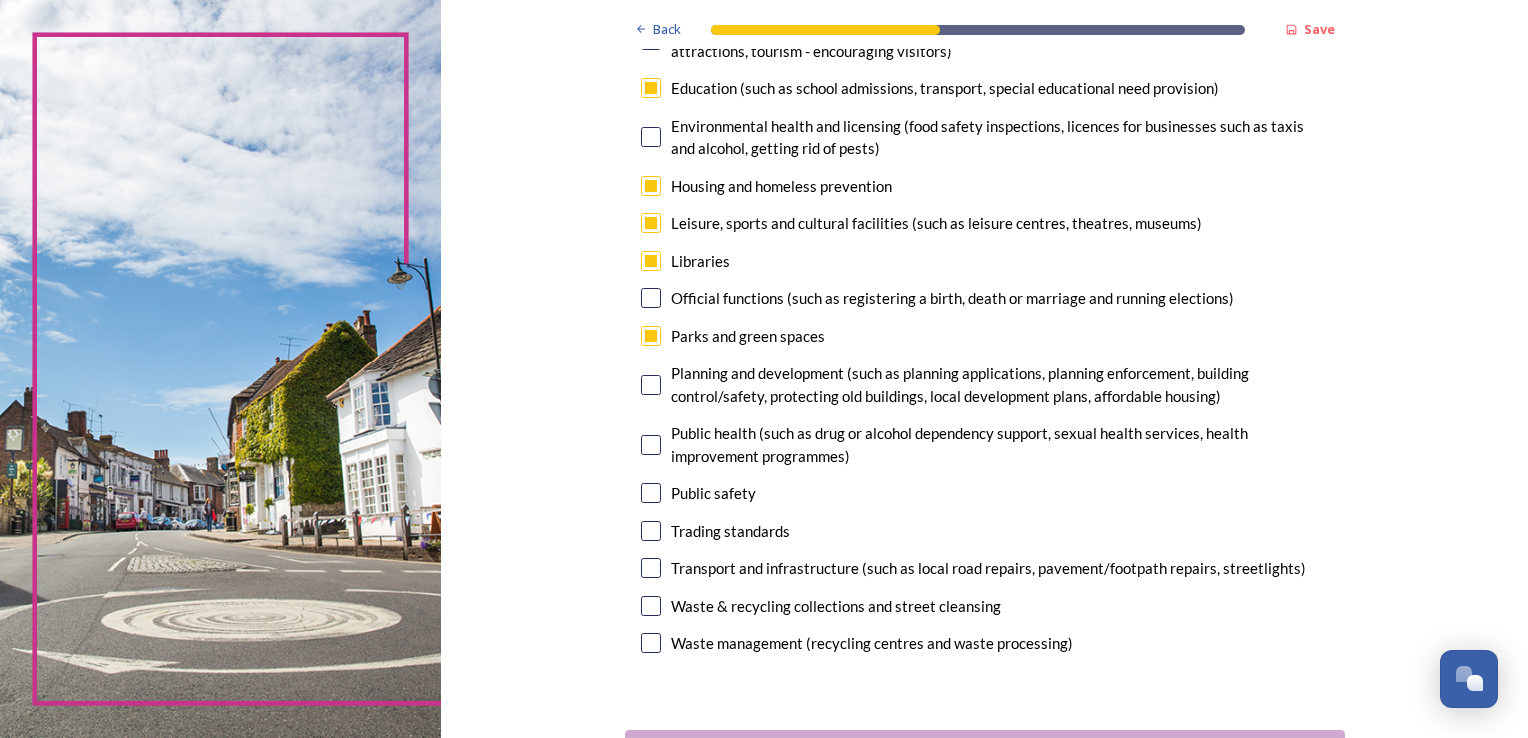 click on "Public health (such as drug or alcohol dependency support, sexual health services, health improvement programmes)" at bounding box center [985, 444] 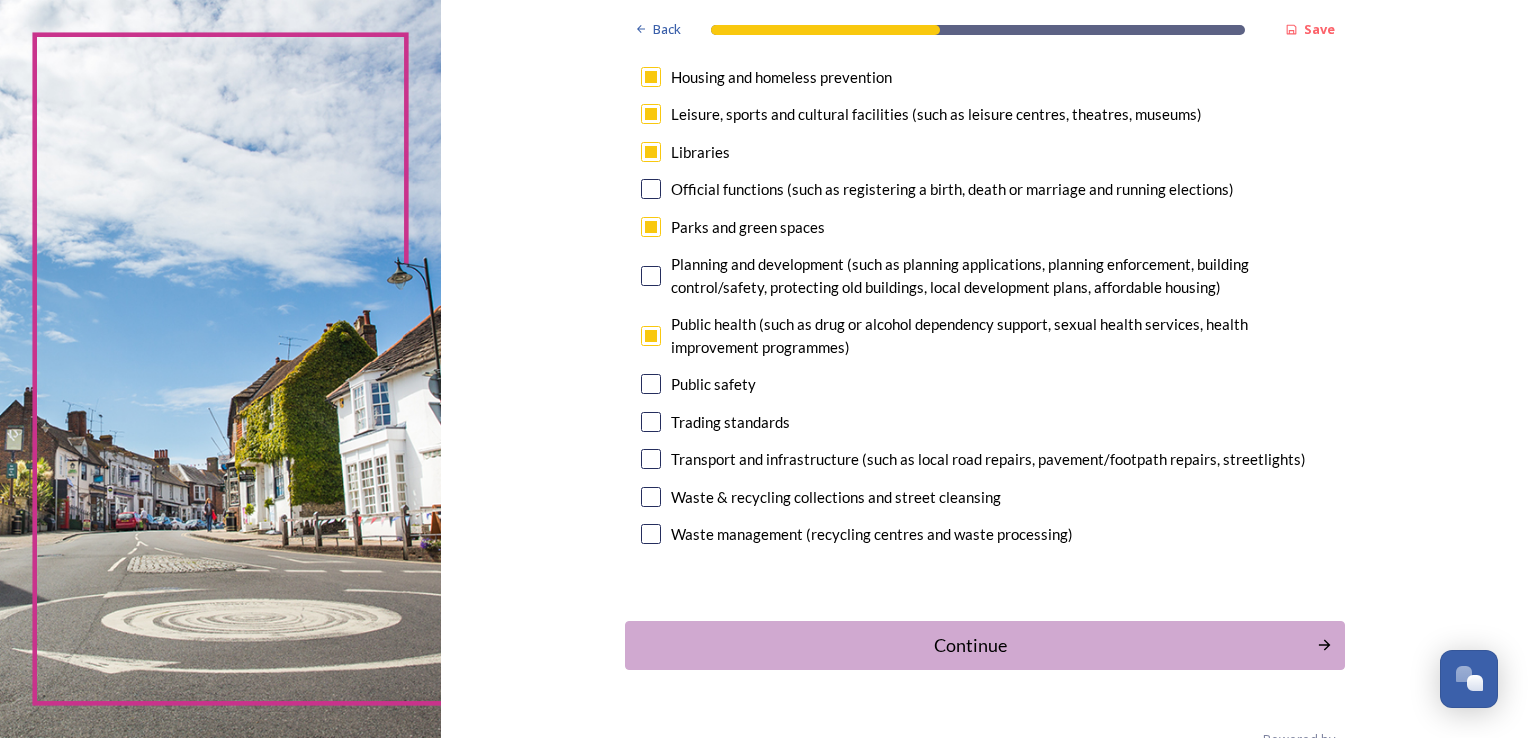 scroll, scrollTop: 540, scrollLeft: 0, axis: vertical 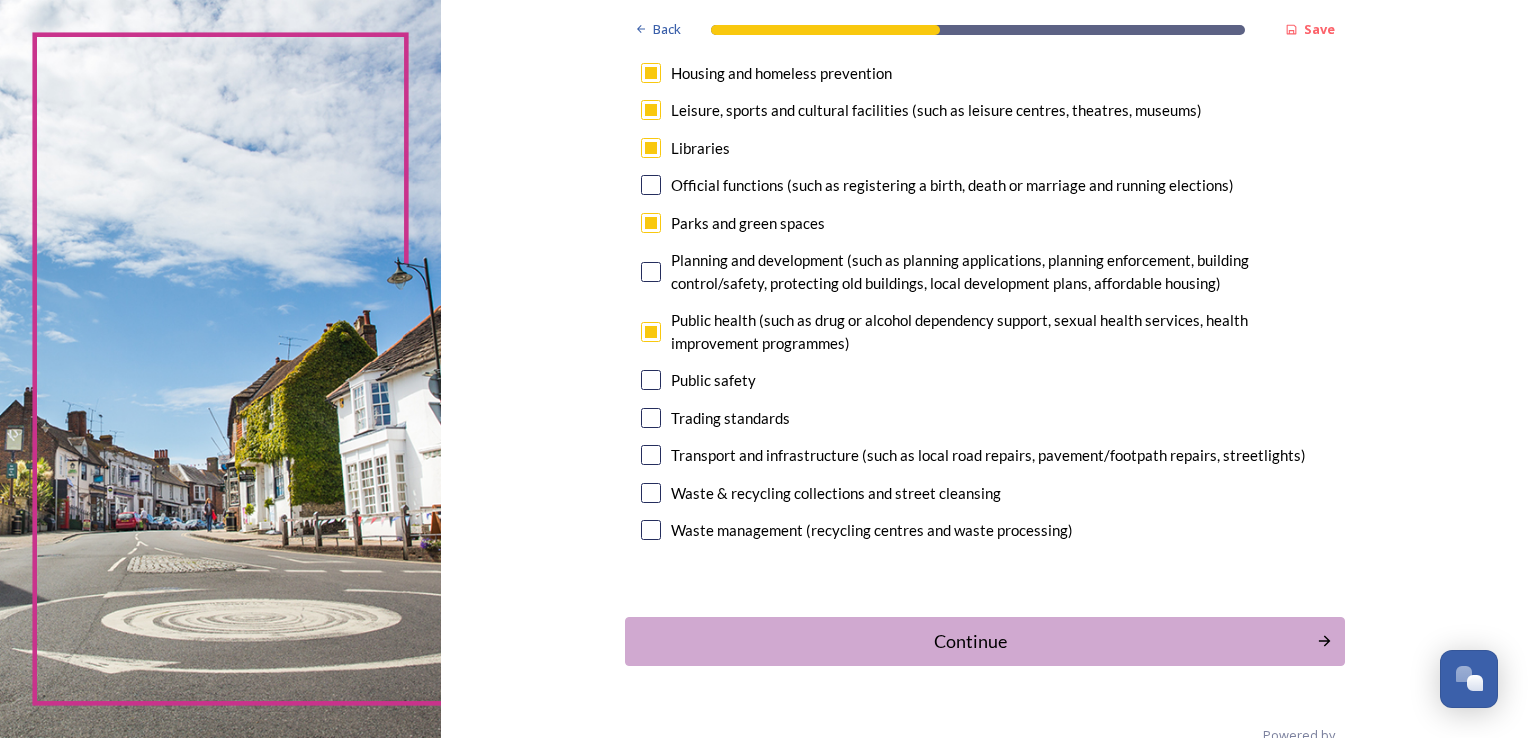 click at bounding box center (651, 380) 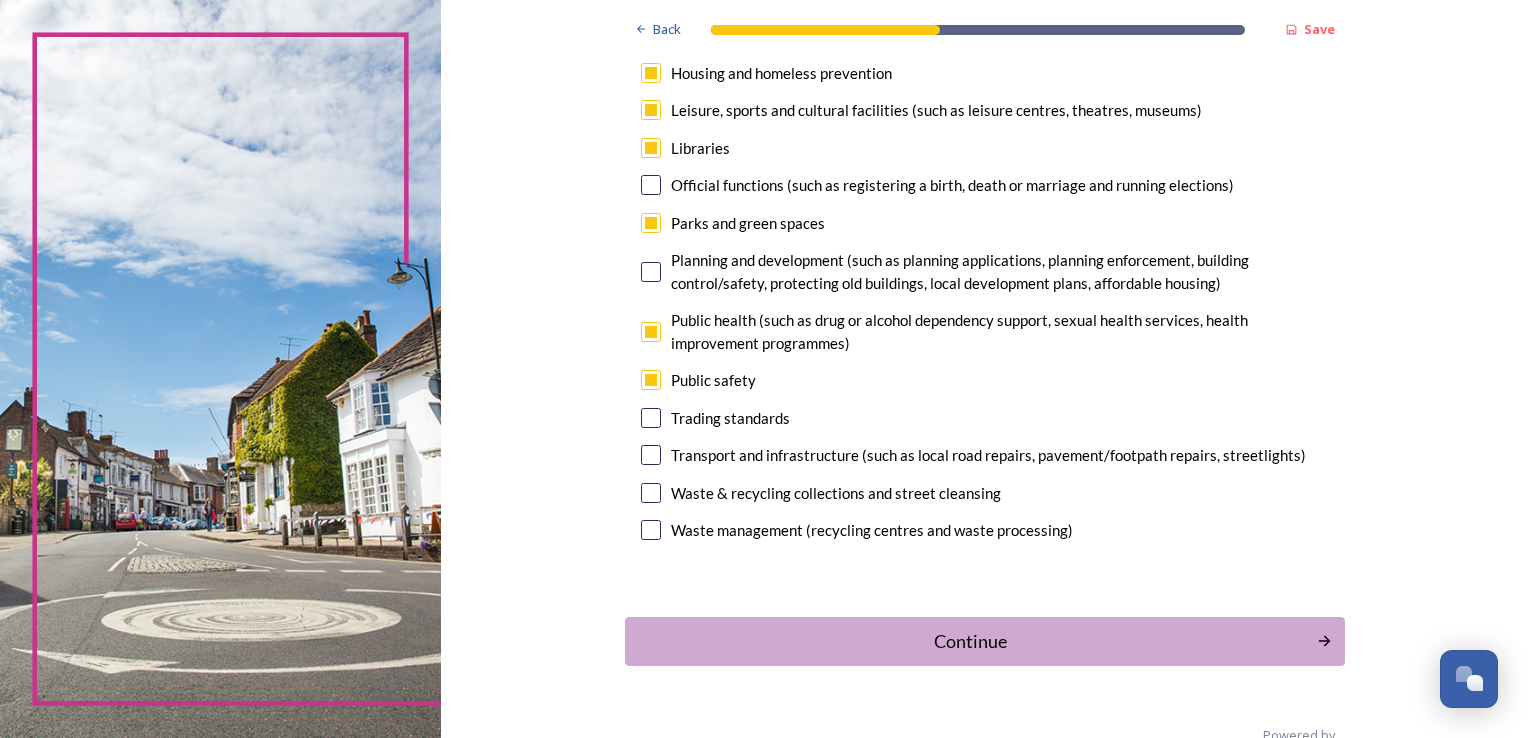 click at bounding box center [651, 455] 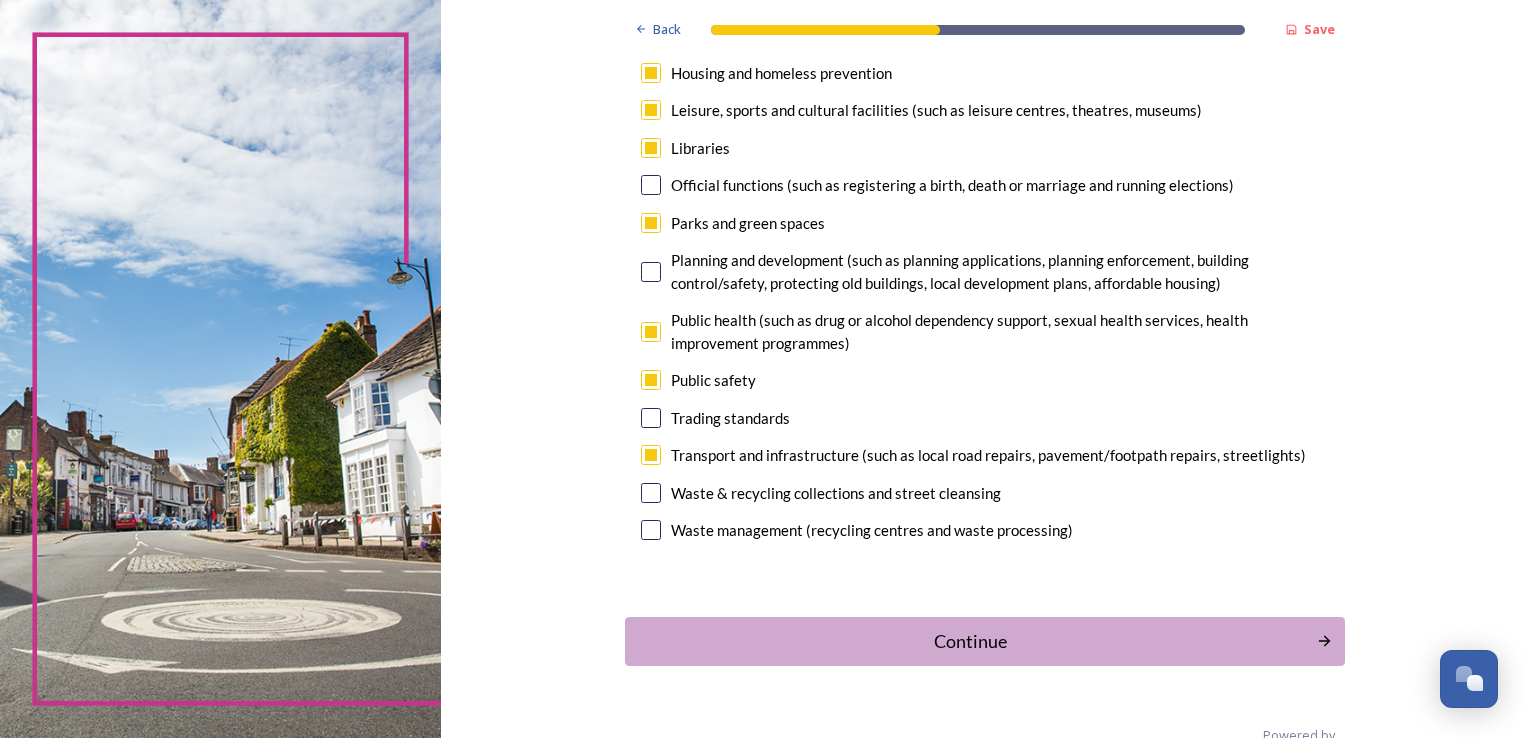 scroll, scrollTop: 583, scrollLeft: 0, axis: vertical 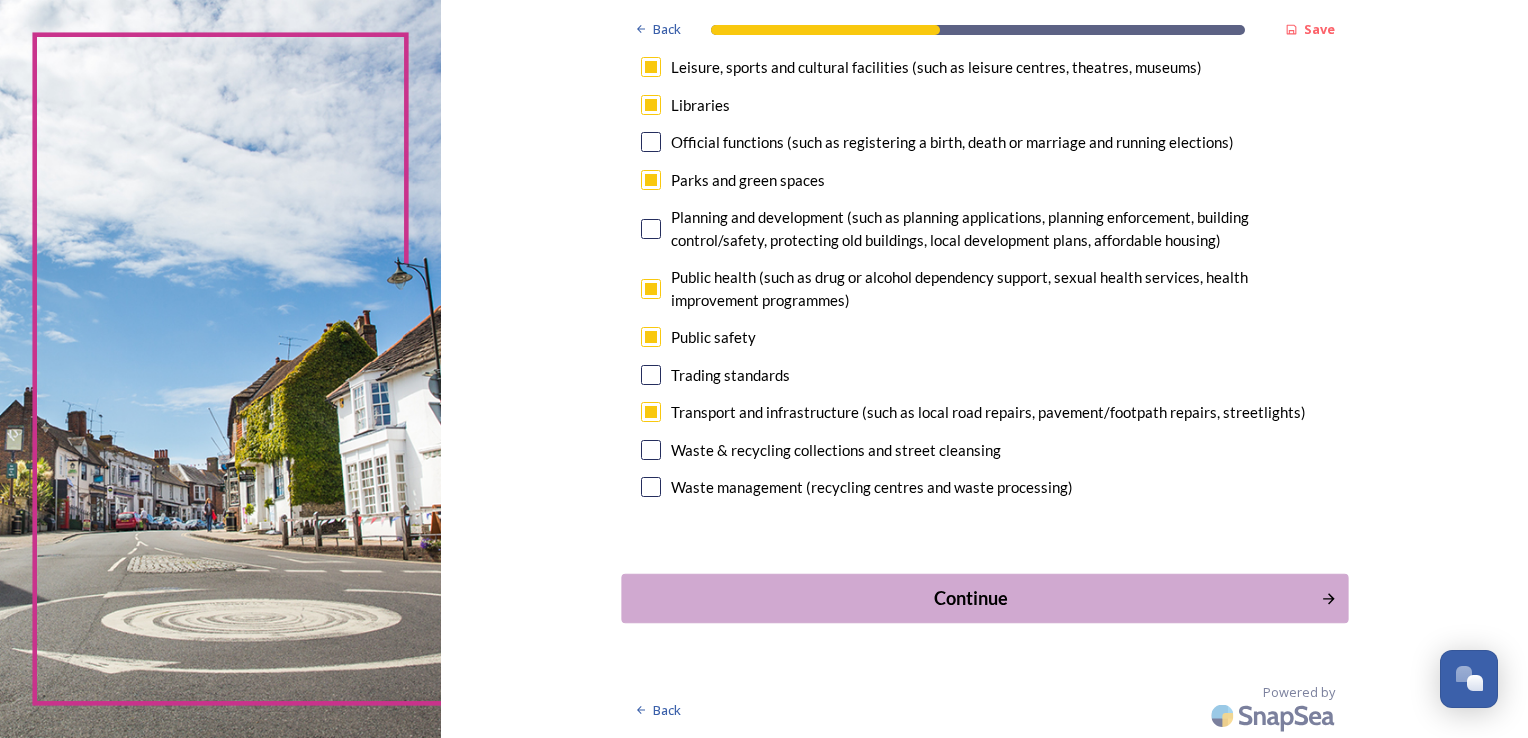 click on "Continue" at bounding box center (970, 597) 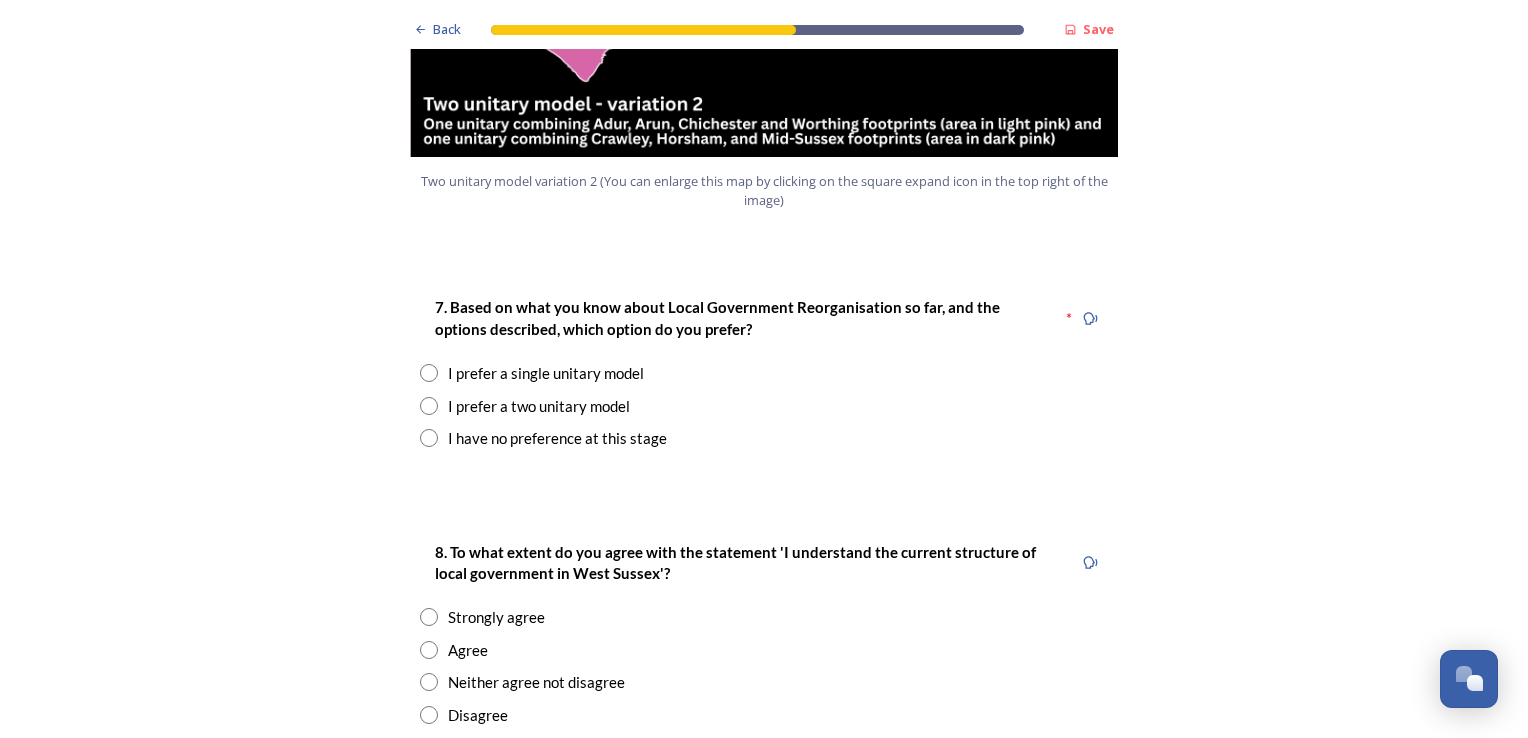 scroll, scrollTop: 2474, scrollLeft: 0, axis: vertical 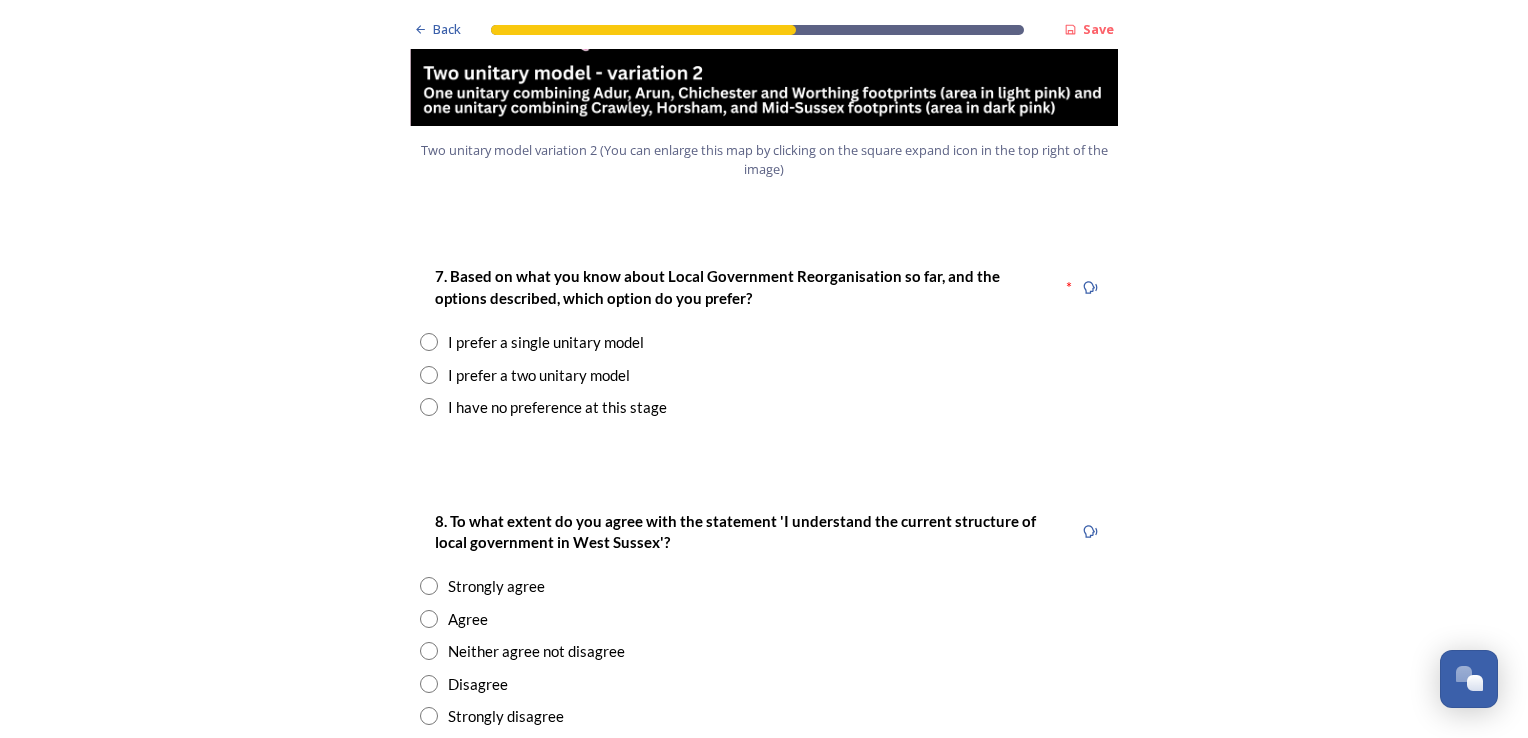 click on "I prefer a single unitary model" at bounding box center (546, 342) 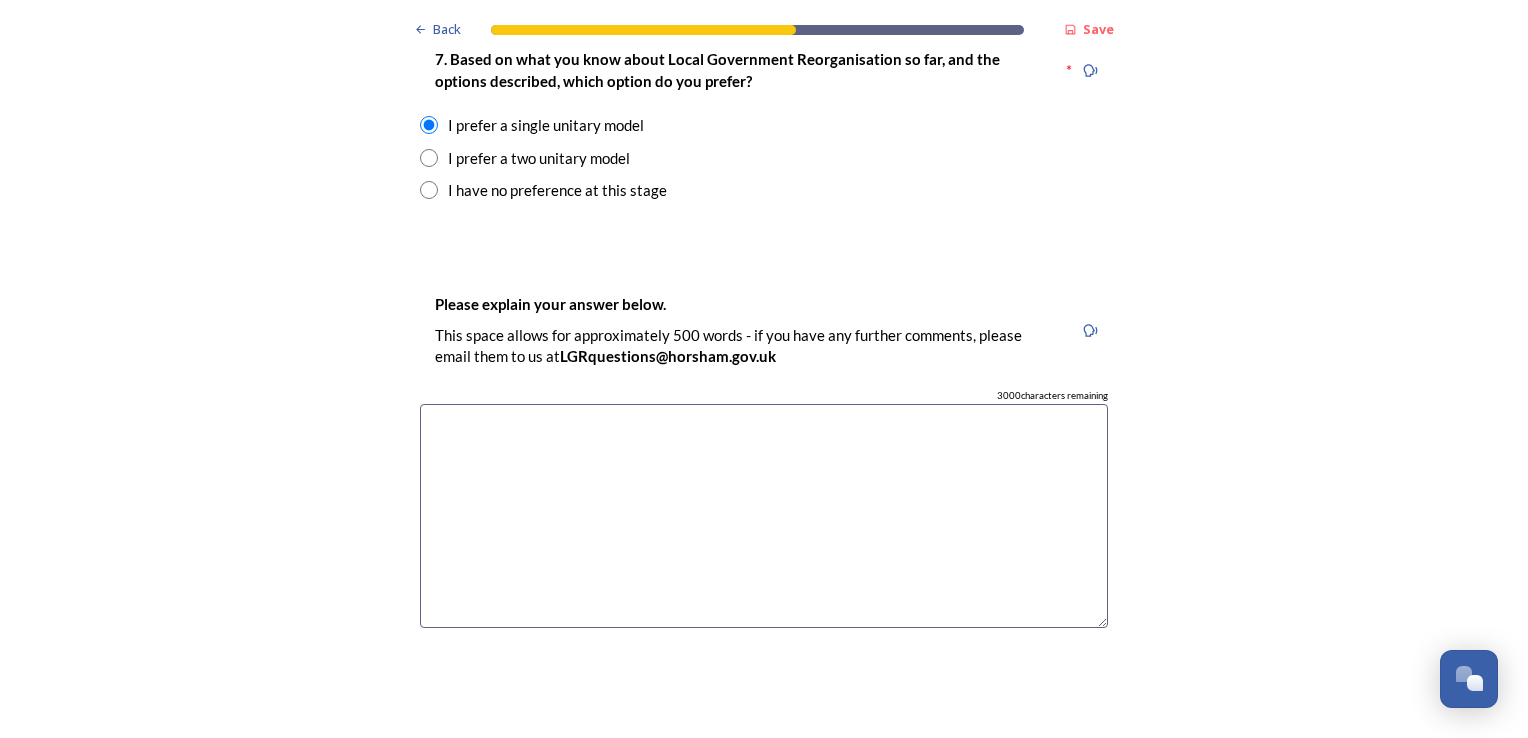 scroll, scrollTop: 2692, scrollLeft: 0, axis: vertical 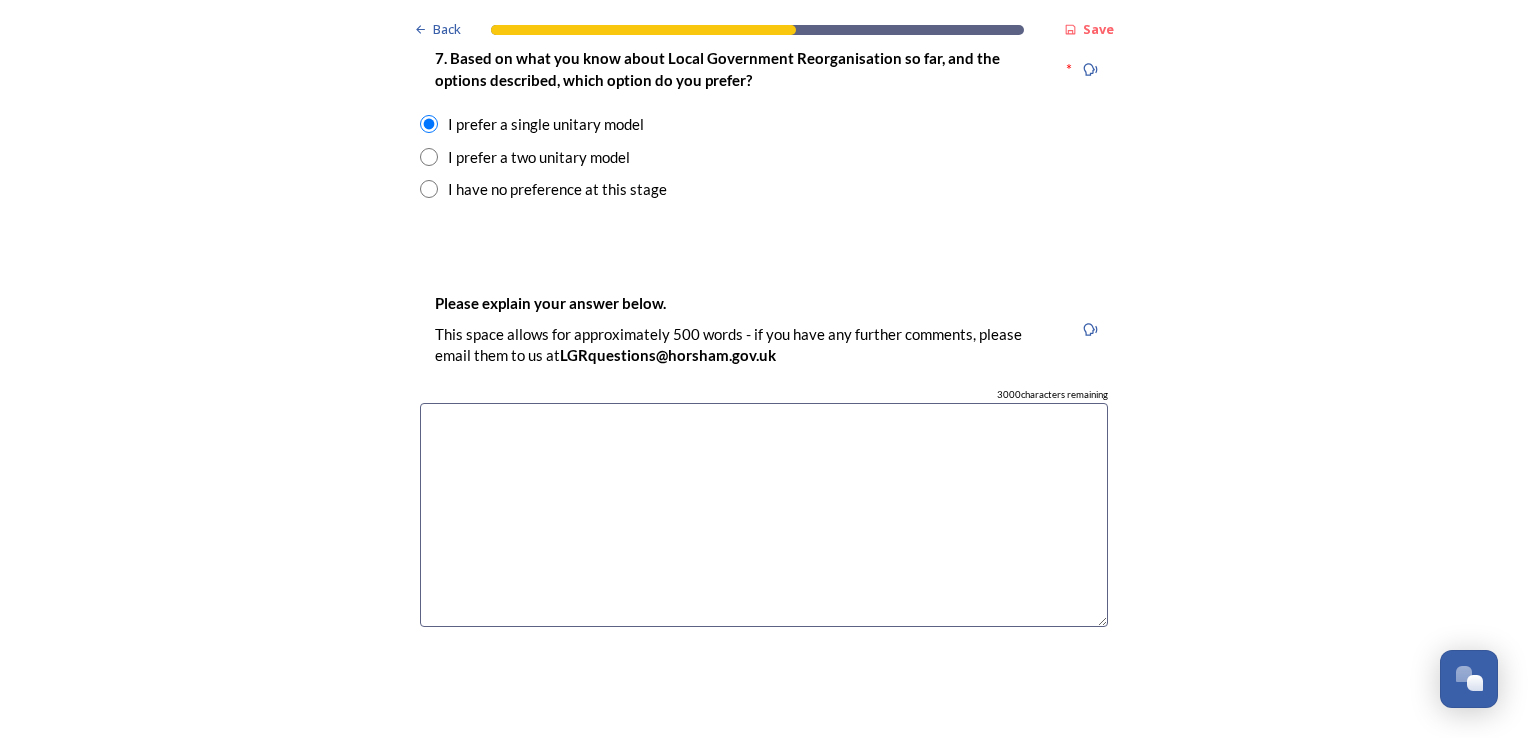 click at bounding box center [764, 515] 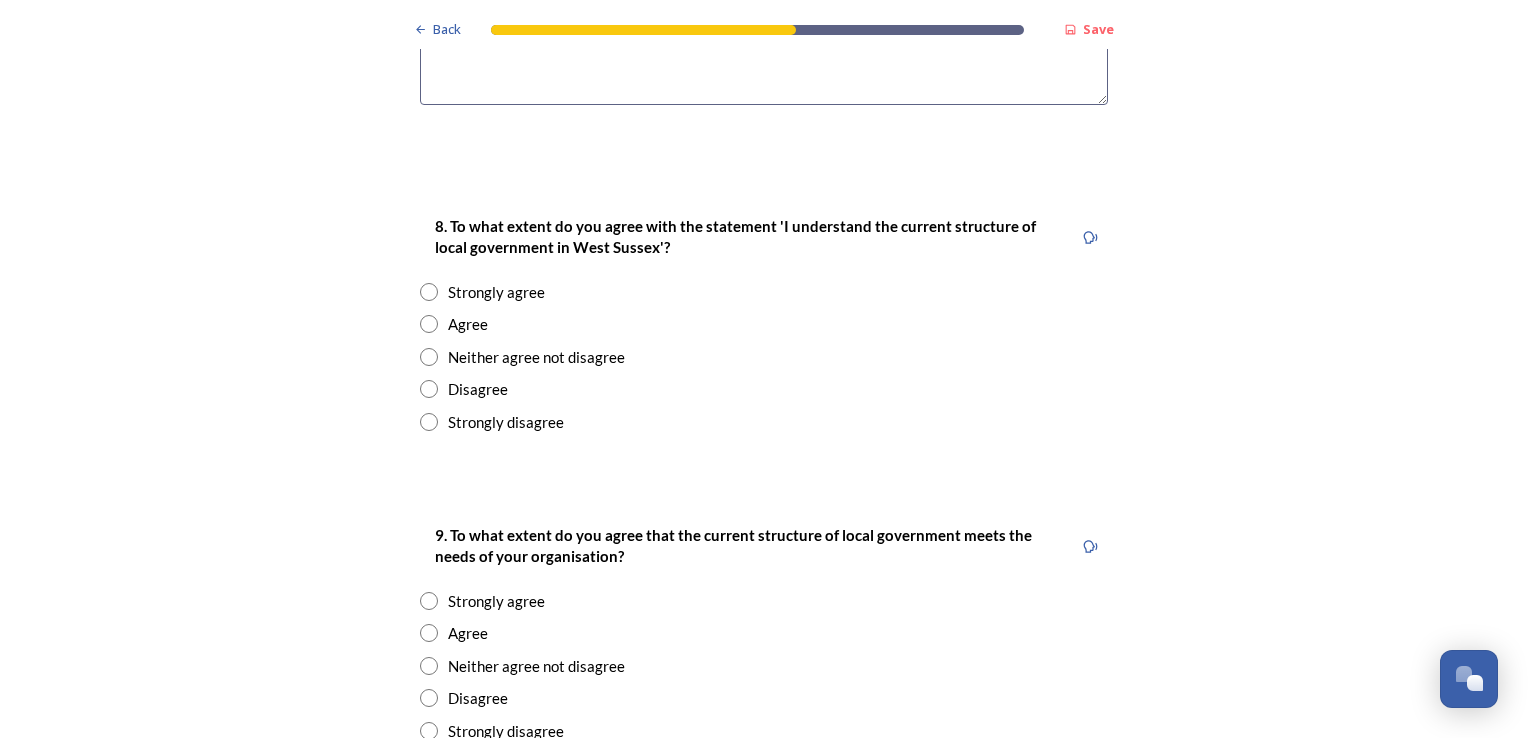 scroll, scrollTop: 3224, scrollLeft: 0, axis: vertical 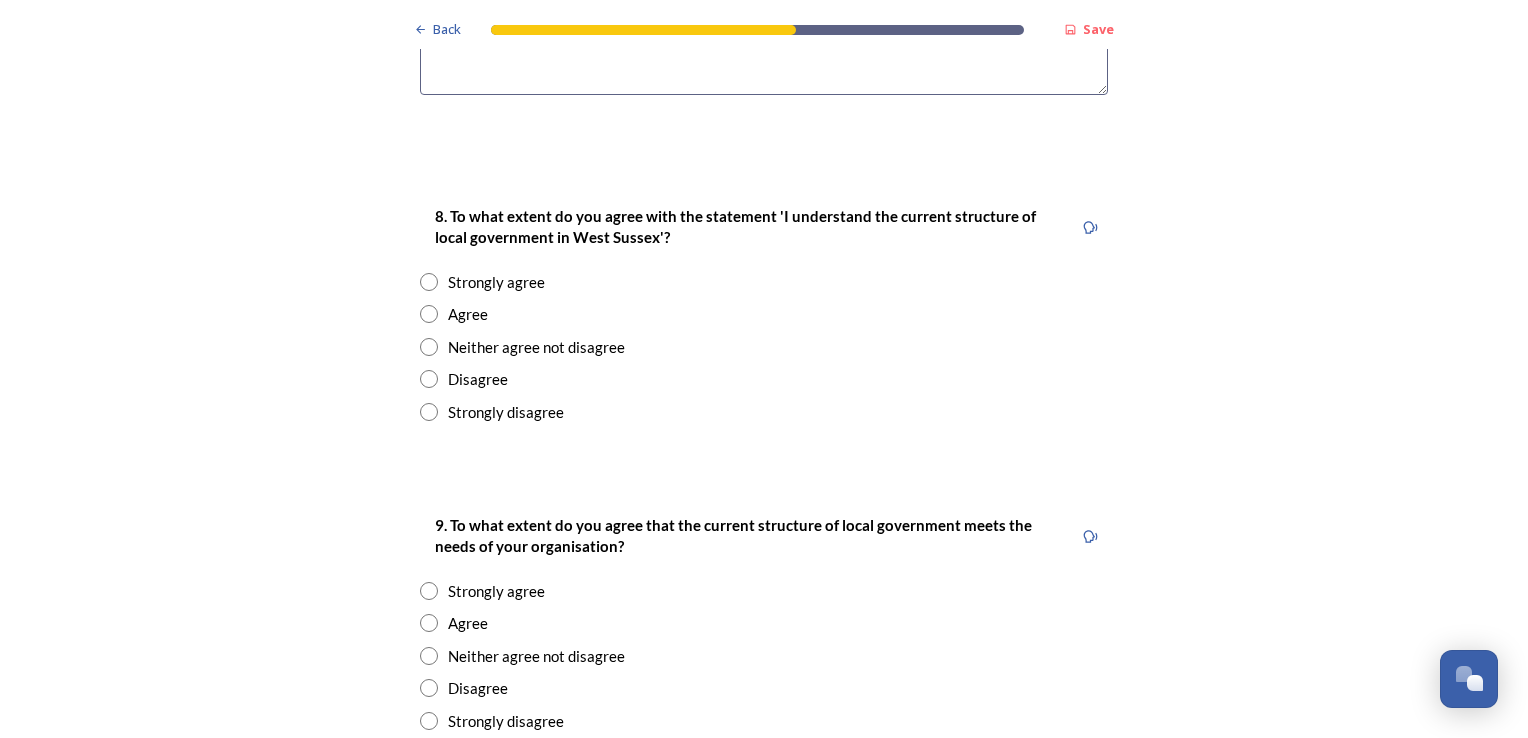 type on "For centralisation of services and for increased efficiency.  Simplicity for local providers and people." 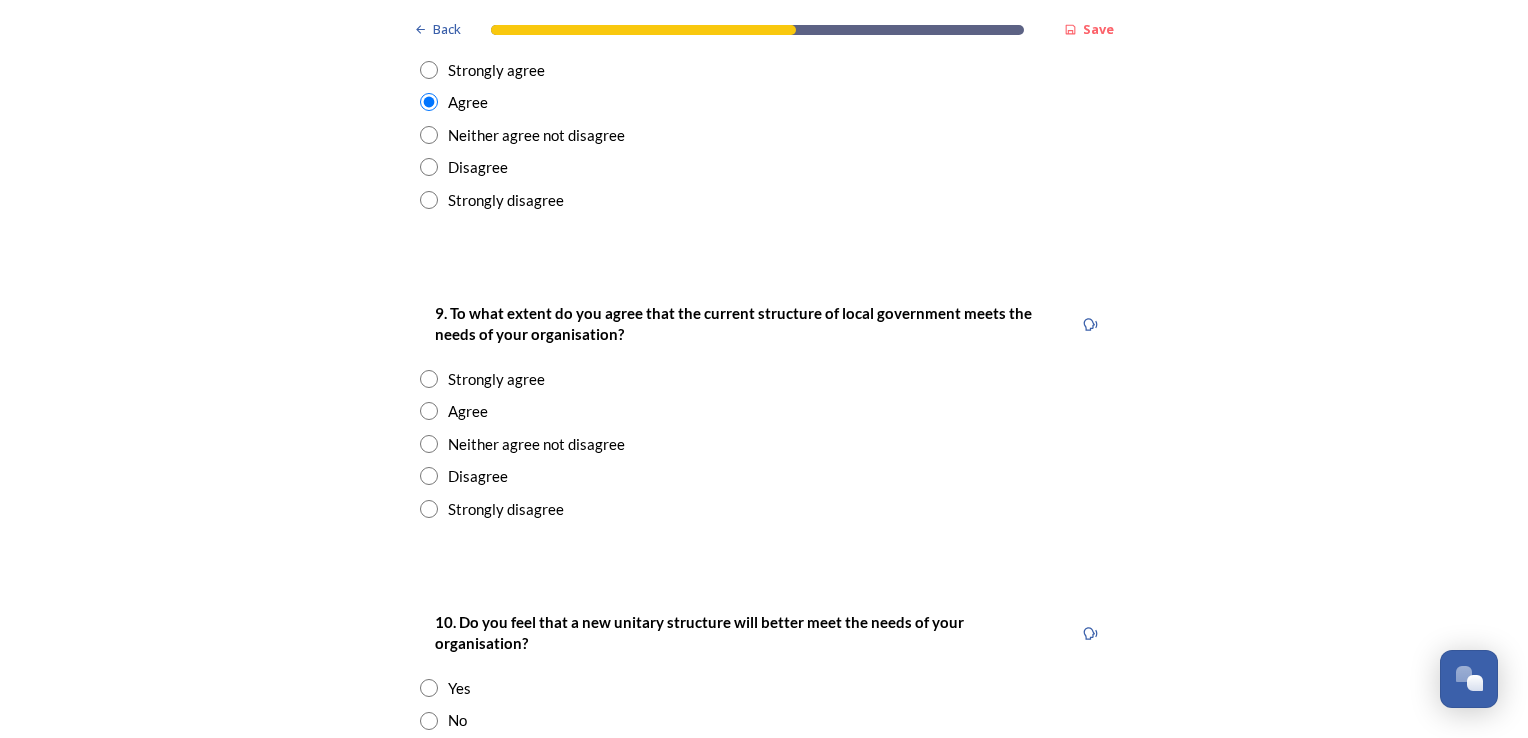 scroll, scrollTop: 3440, scrollLeft: 0, axis: vertical 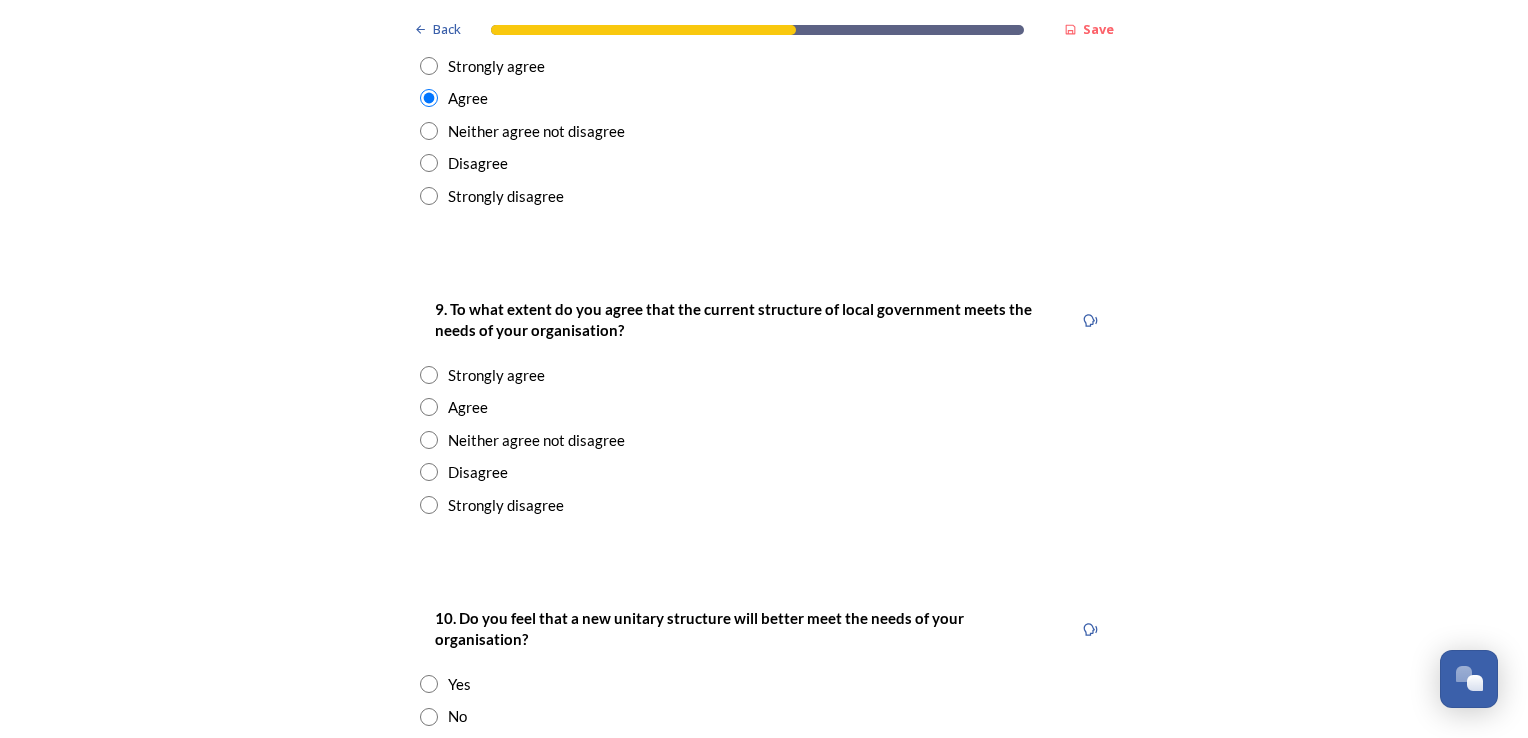 click on "Agree" at bounding box center [468, 407] 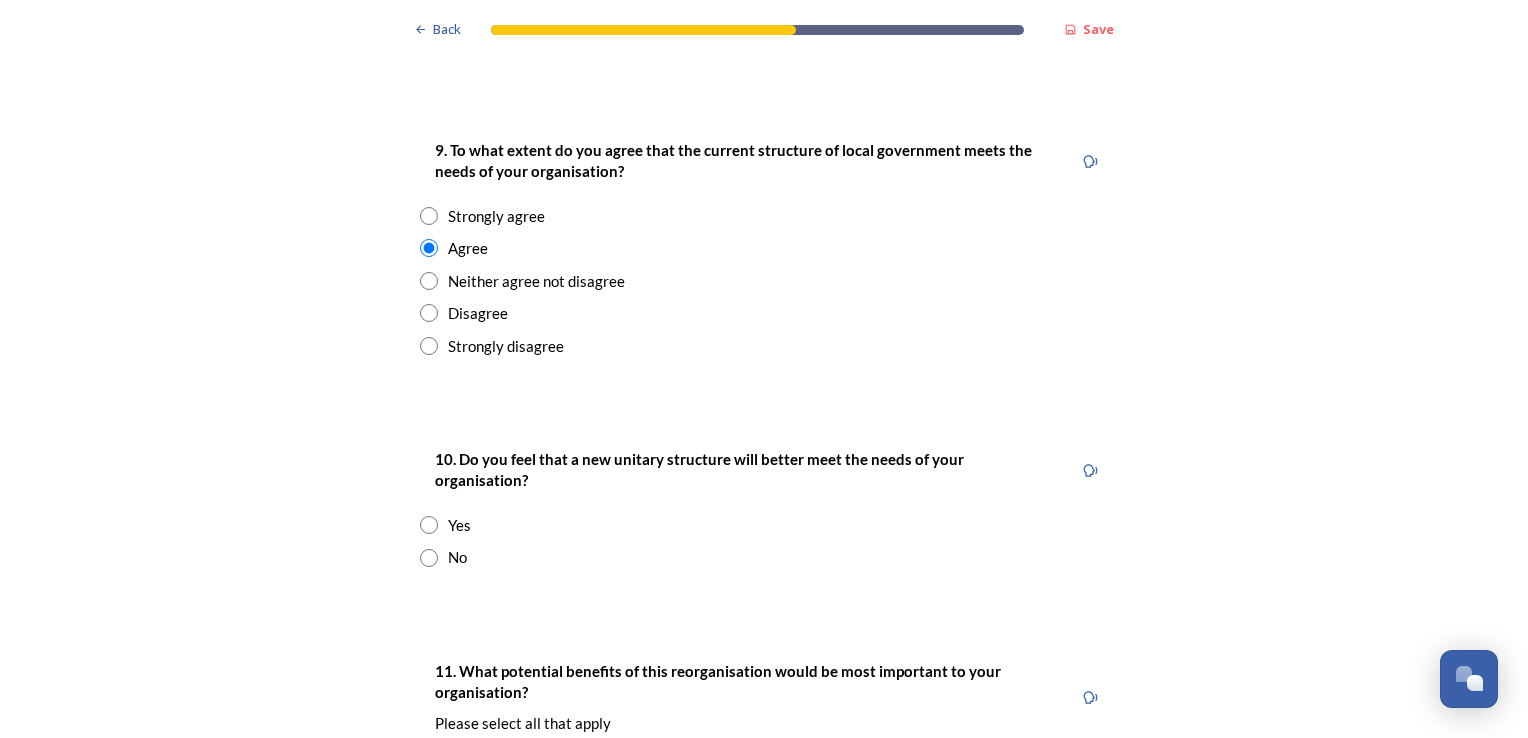 scroll, scrollTop: 3600, scrollLeft: 0, axis: vertical 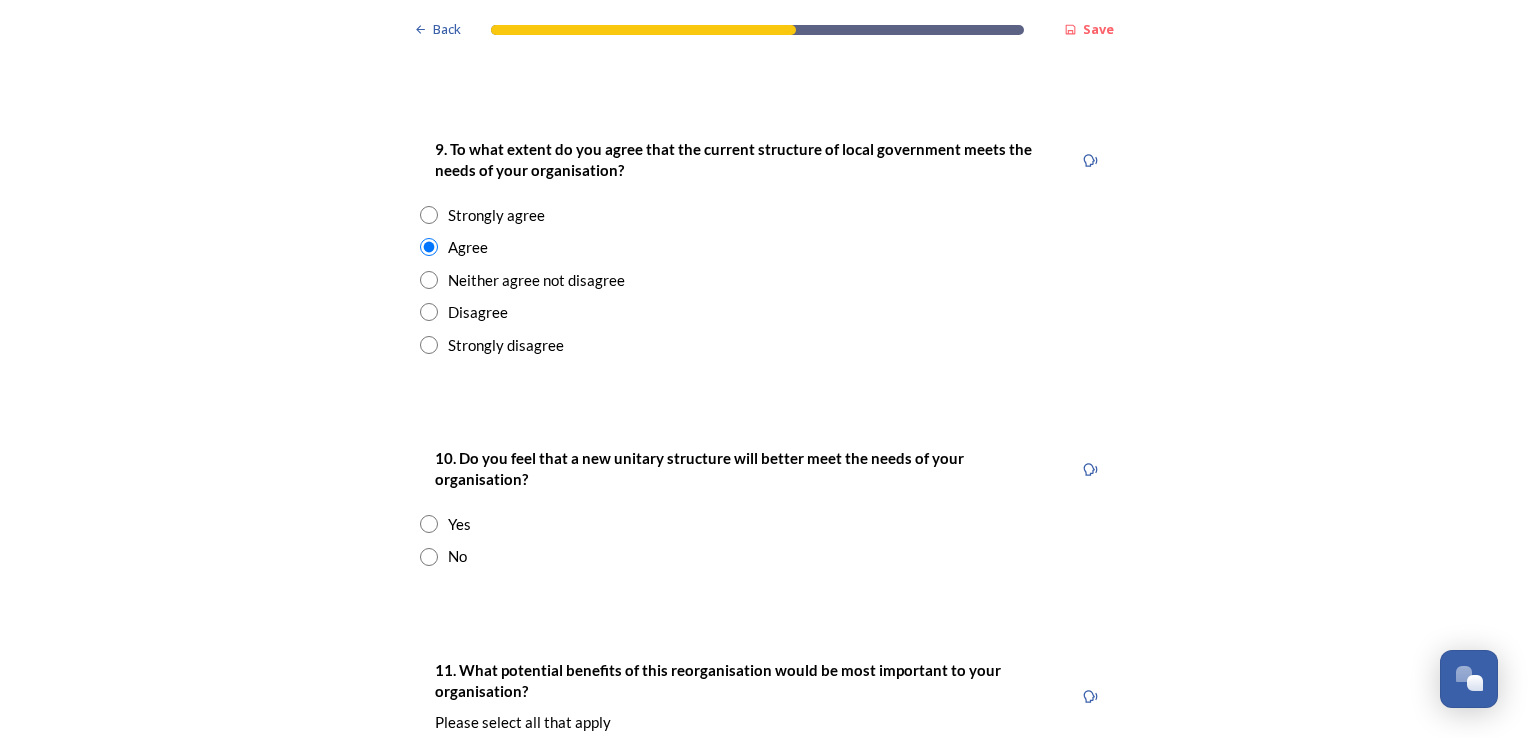 click at bounding box center (429, 557) 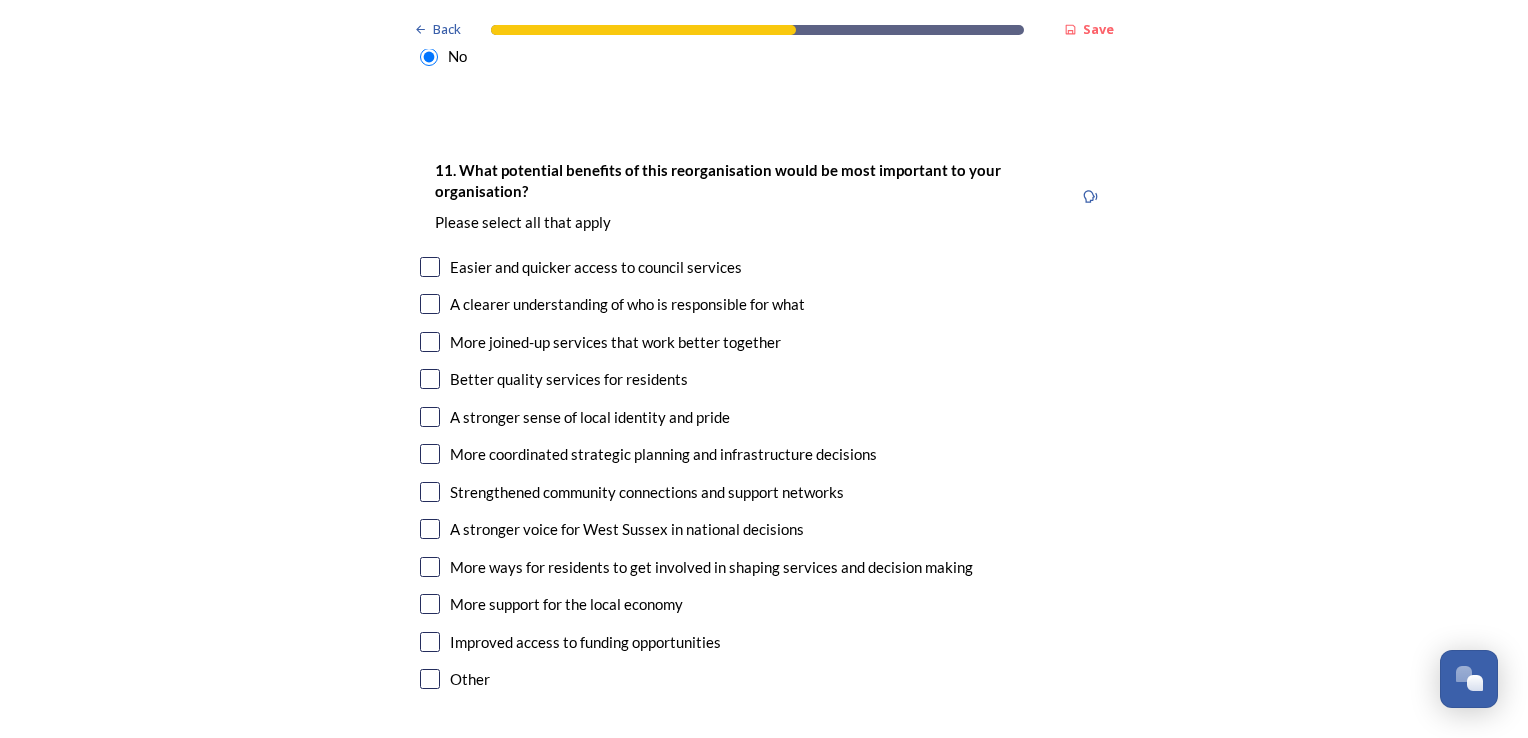 scroll, scrollTop: 4102, scrollLeft: 0, axis: vertical 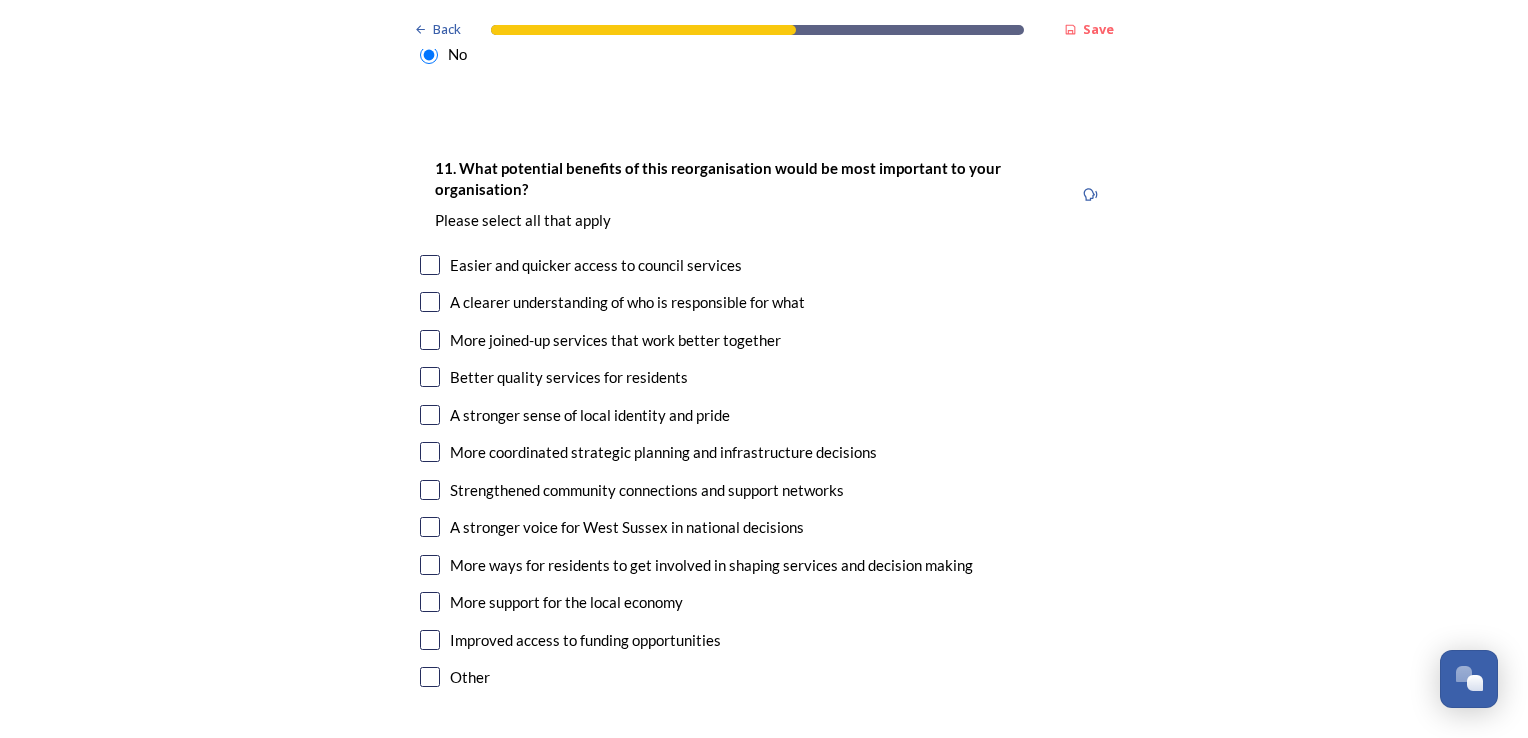 click at bounding box center [430, 265] 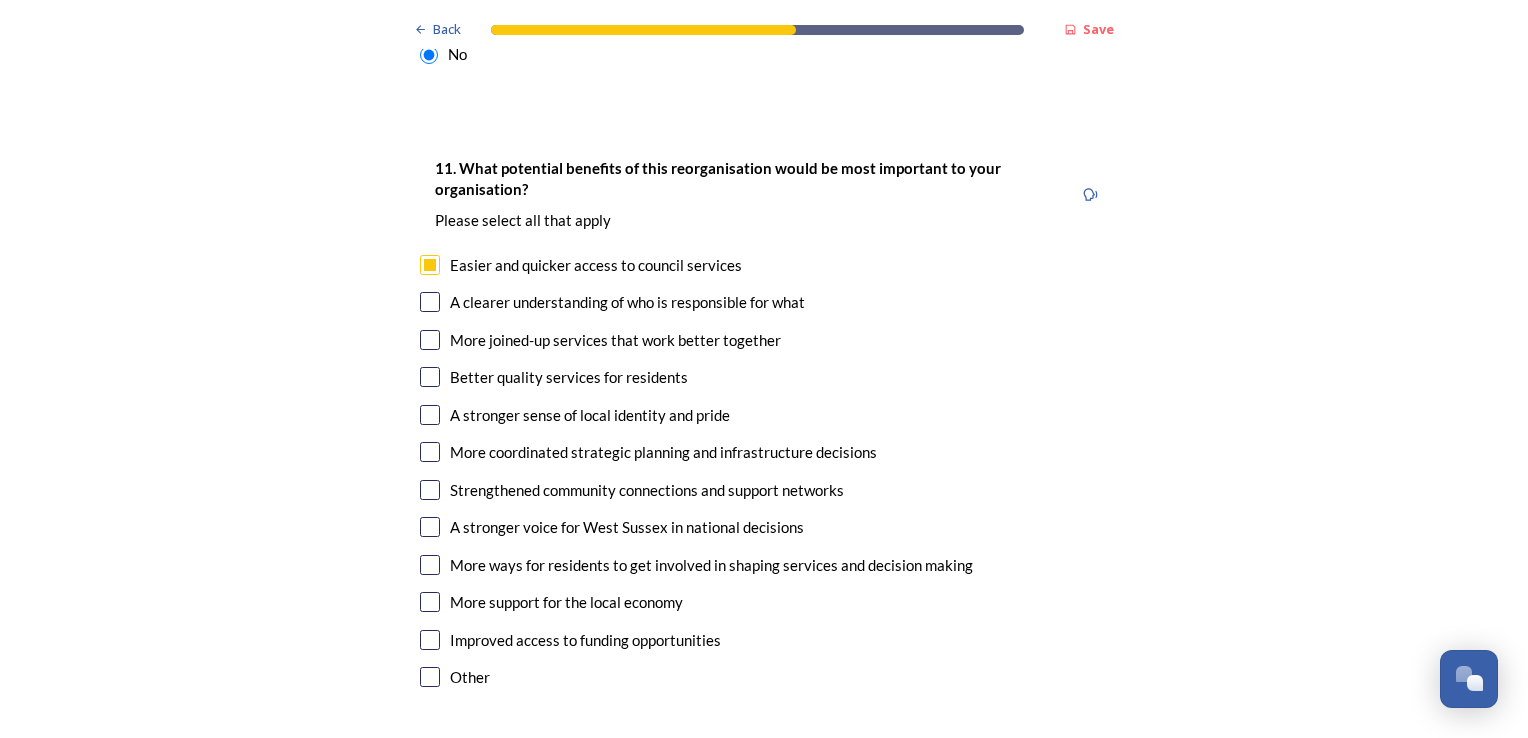 click at bounding box center [430, 302] 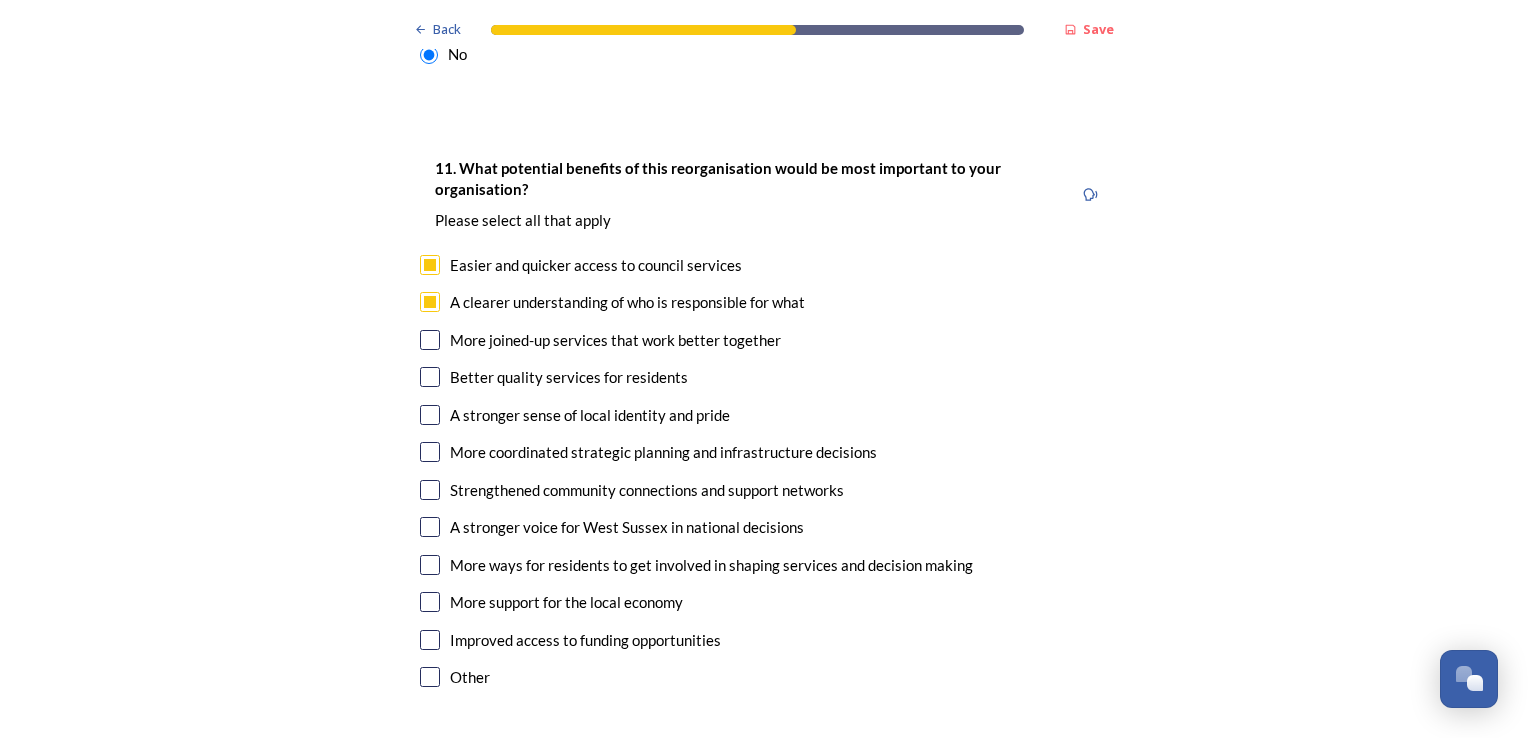 click at bounding box center (430, 340) 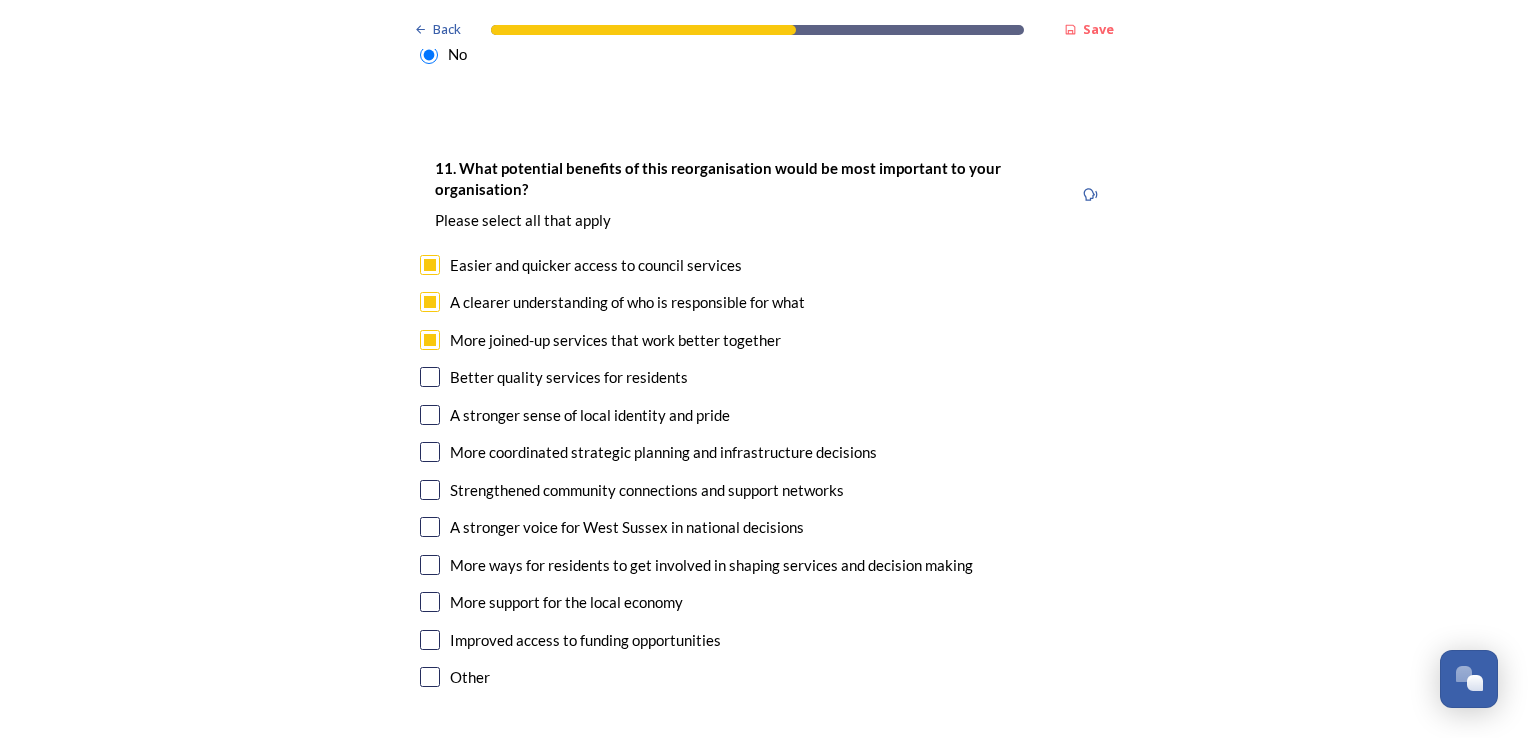 click at bounding box center [430, 377] 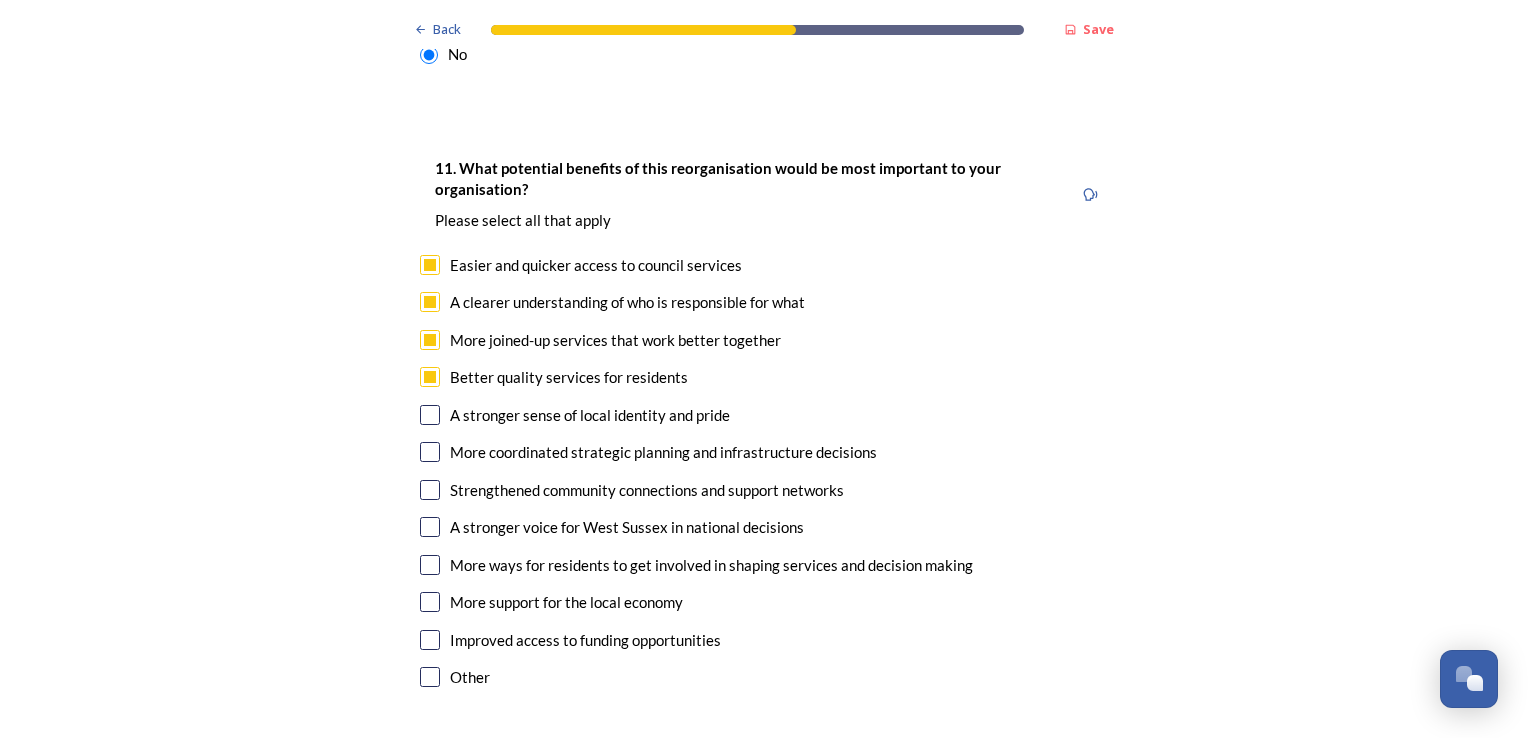 click at bounding box center (430, 452) 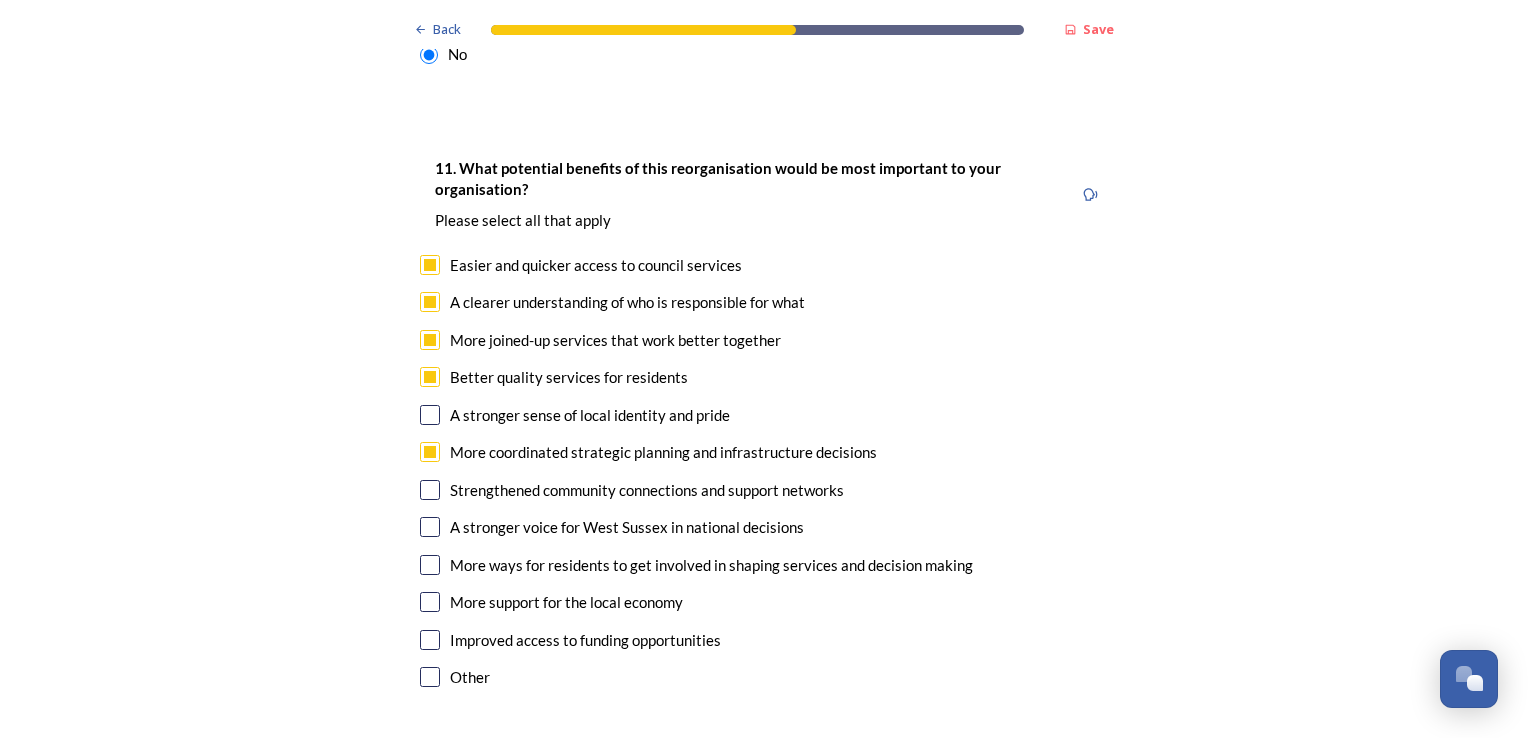 click at bounding box center [430, 490] 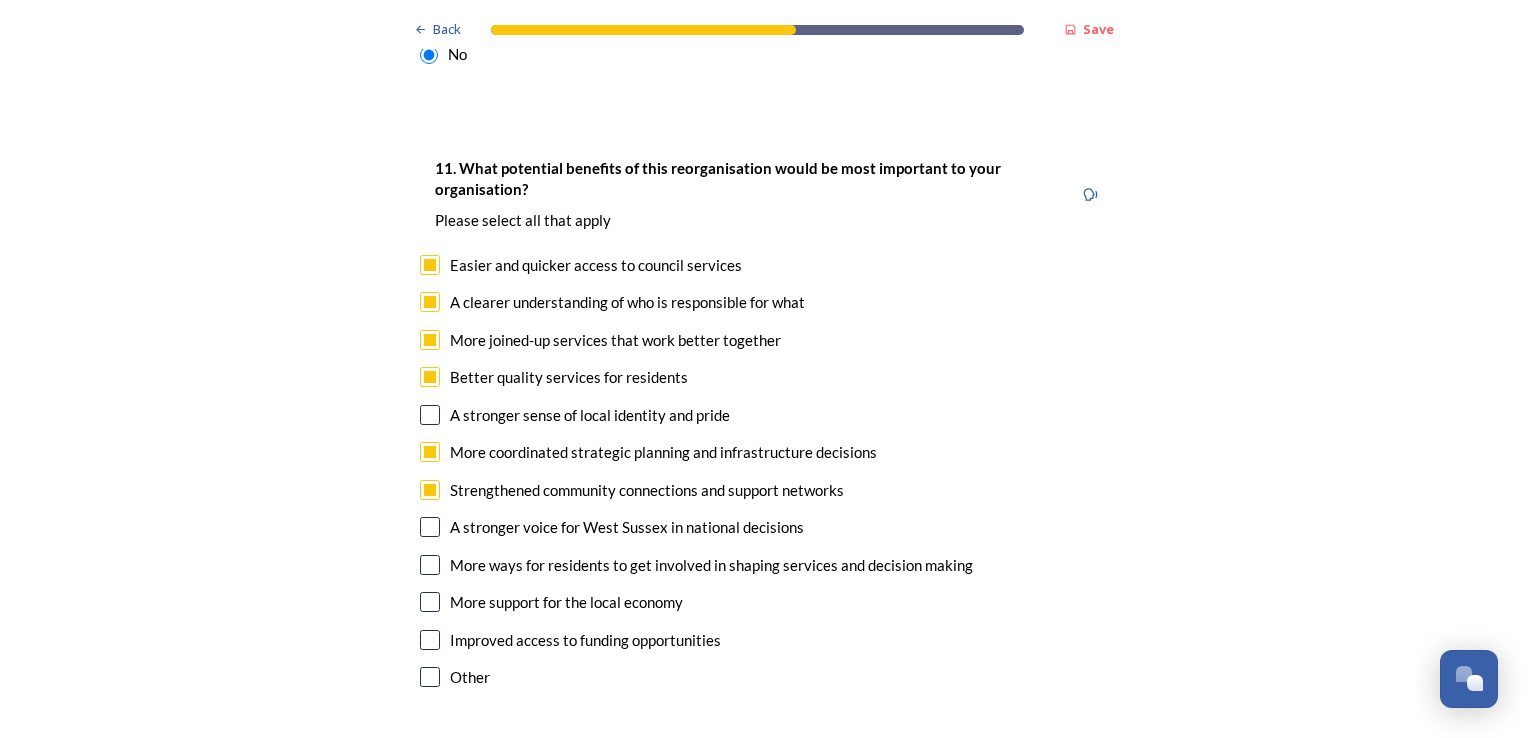 click at bounding box center [430, 527] 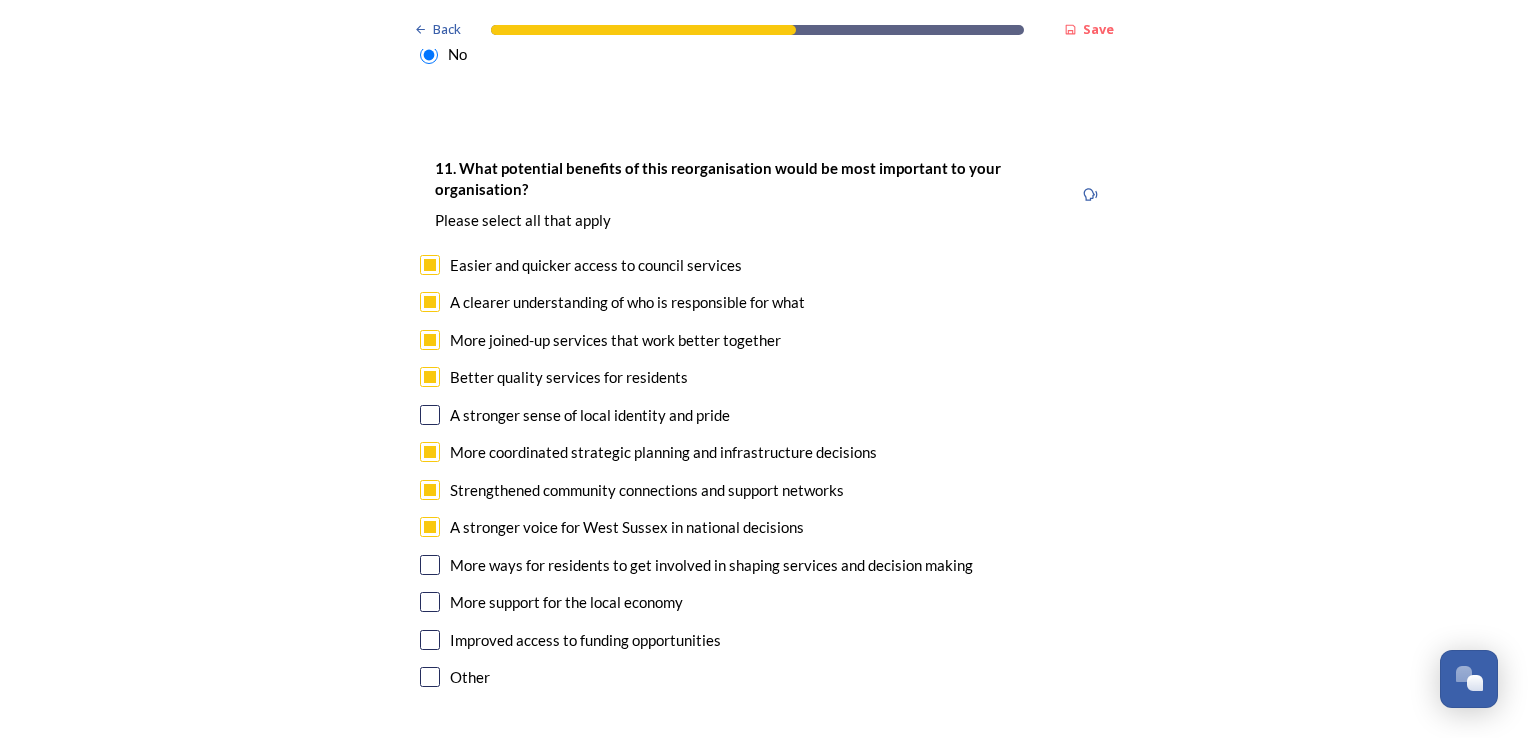 click at bounding box center [430, 565] 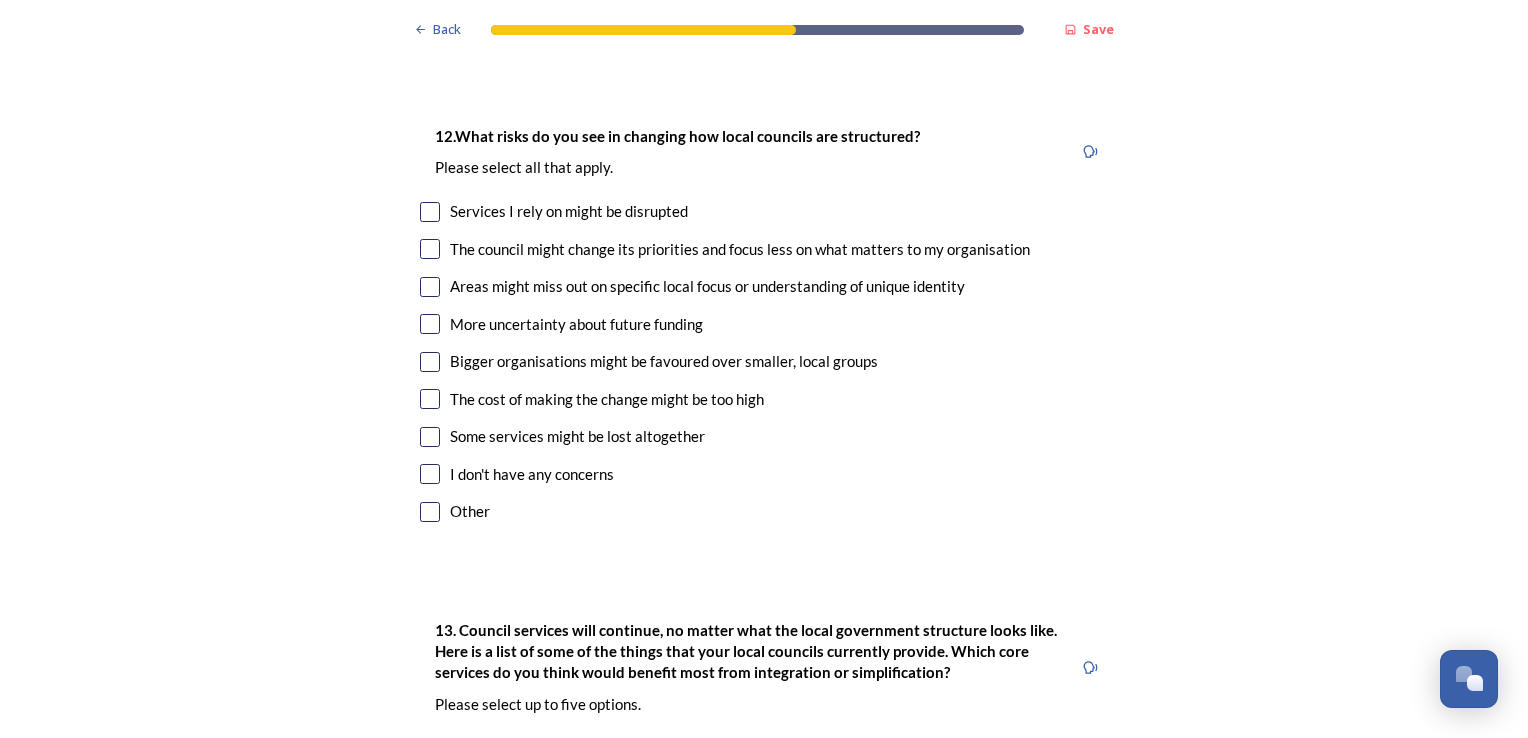 scroll, scrollTop: 4763, scrollLeft: 0, axis: vertical 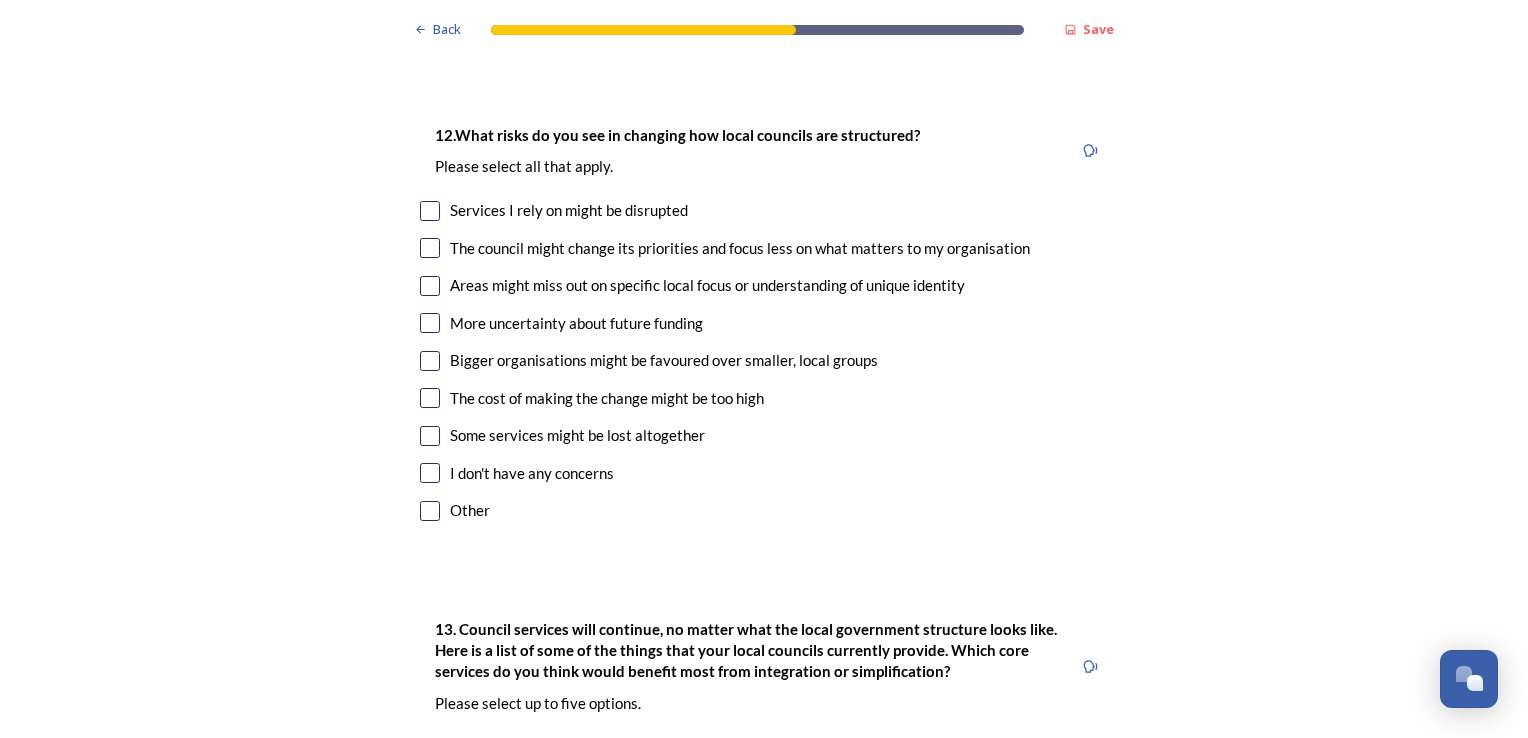 click at bounding box center [430, 248] 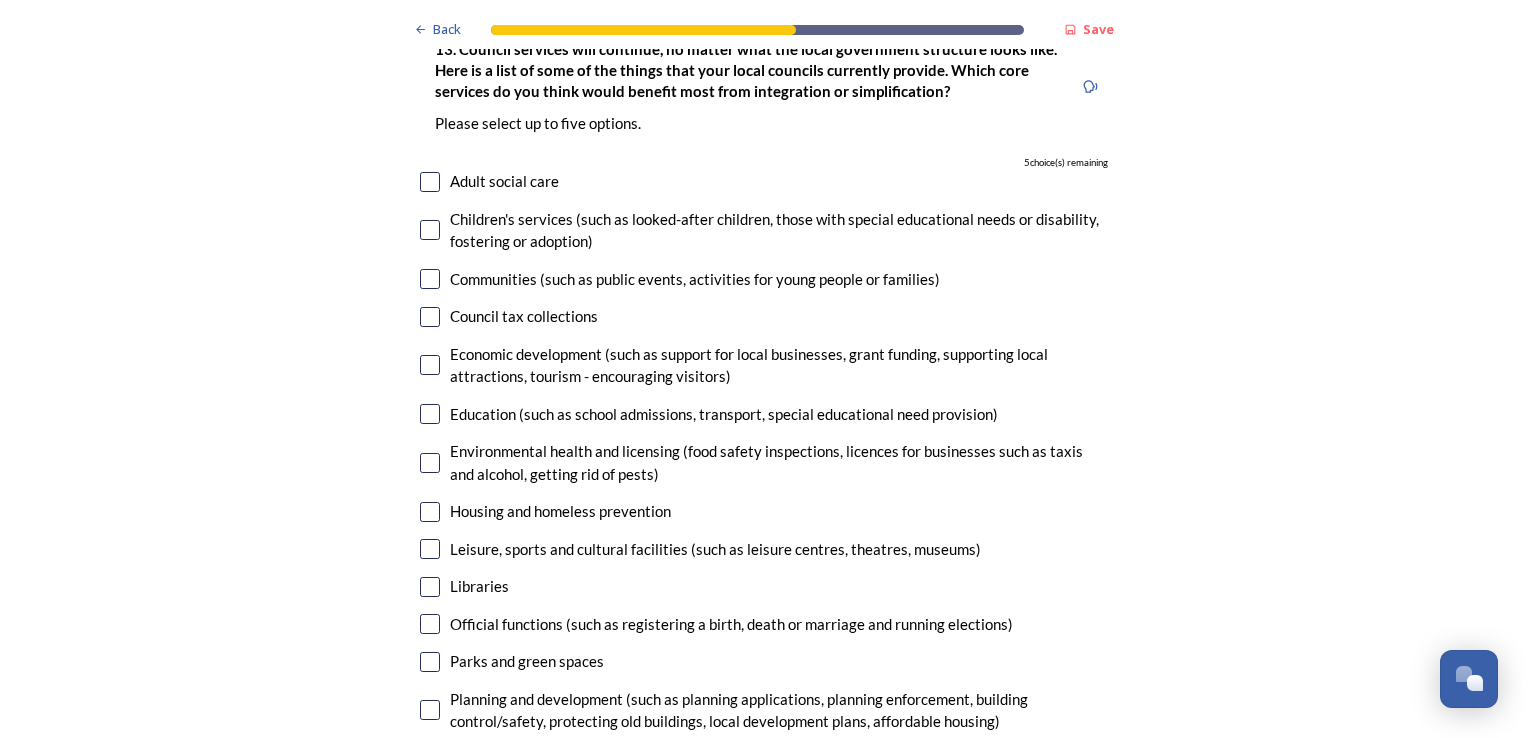 scroll, scrollTop: 5344, scrollLeft: 0, axis: vertical 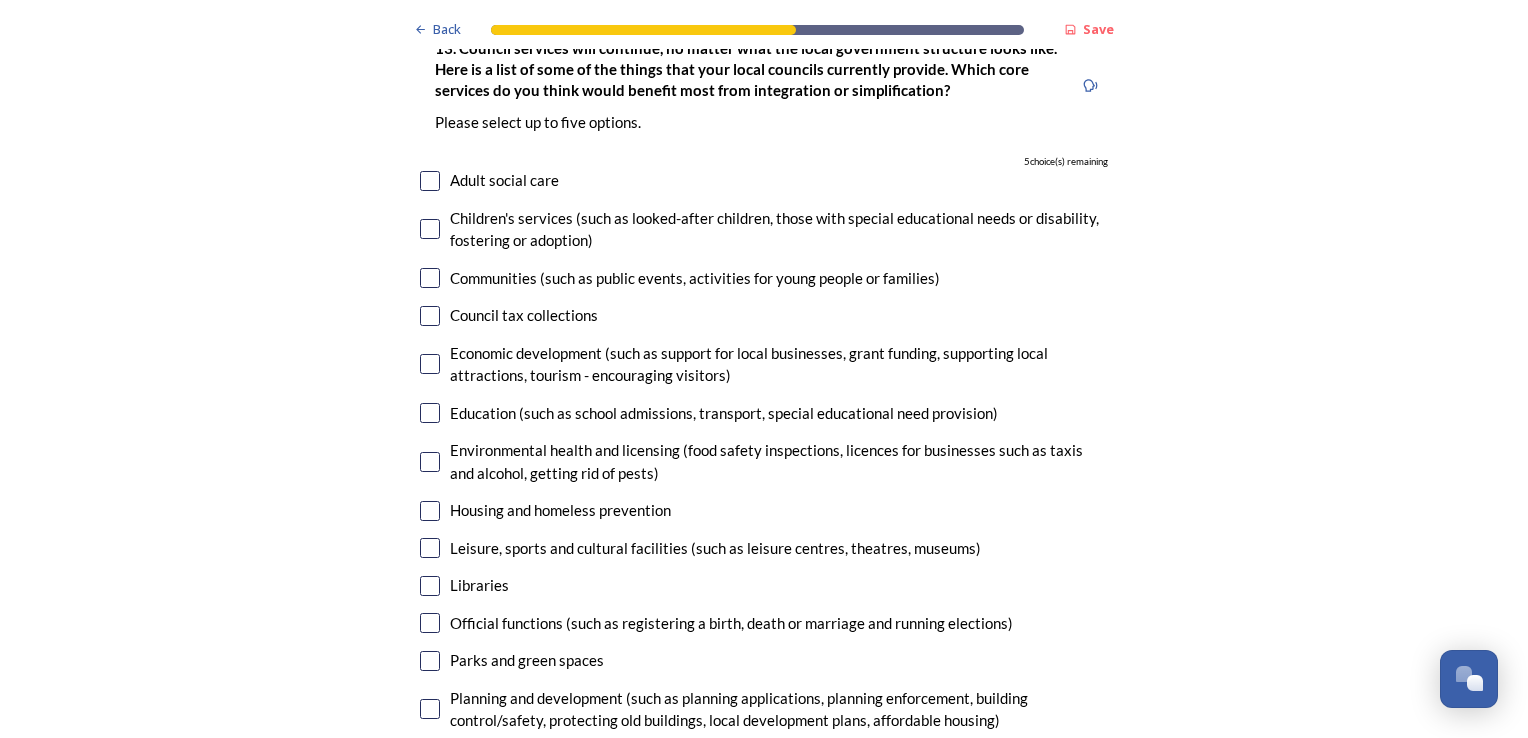 click at bounding box center (430, 181) 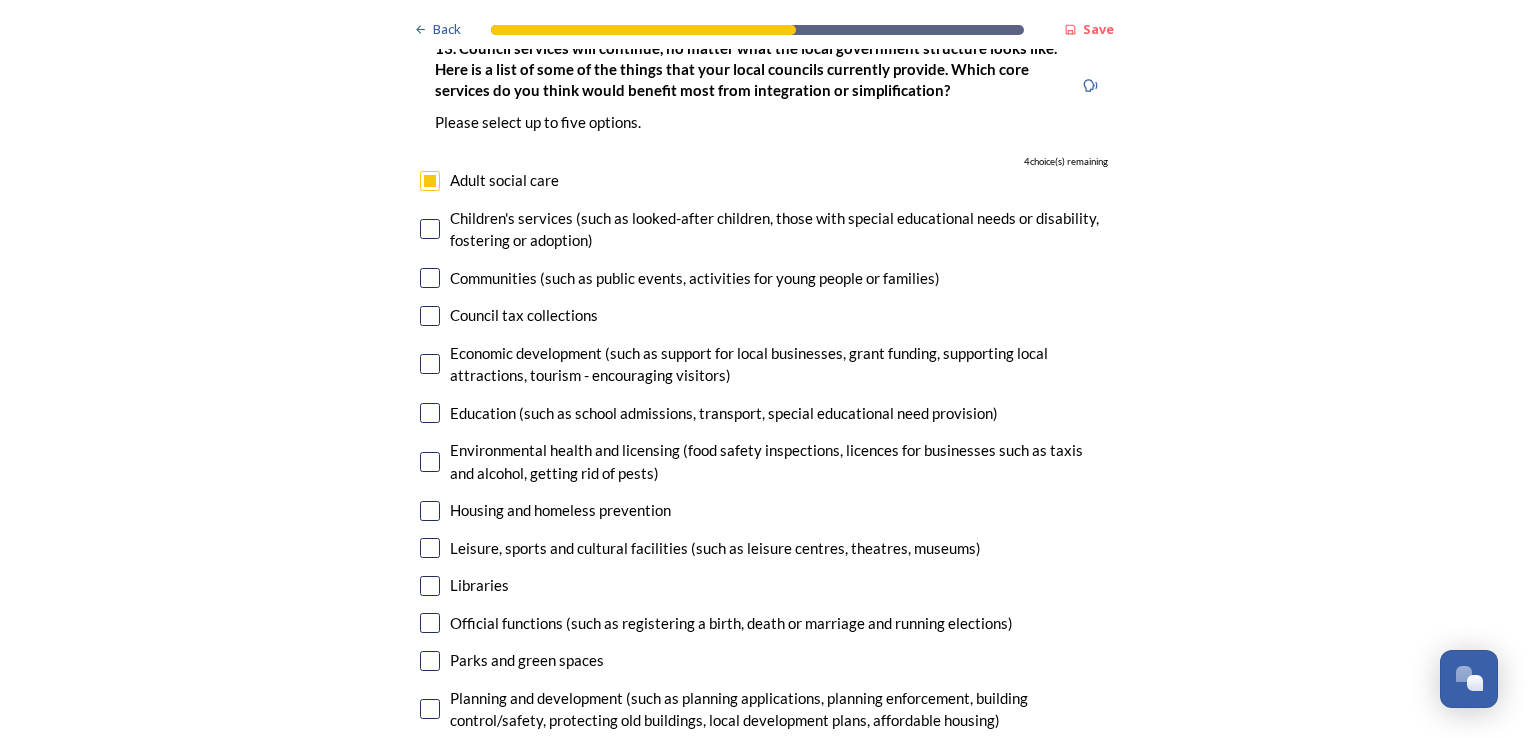click at bounding box center [430, 278] 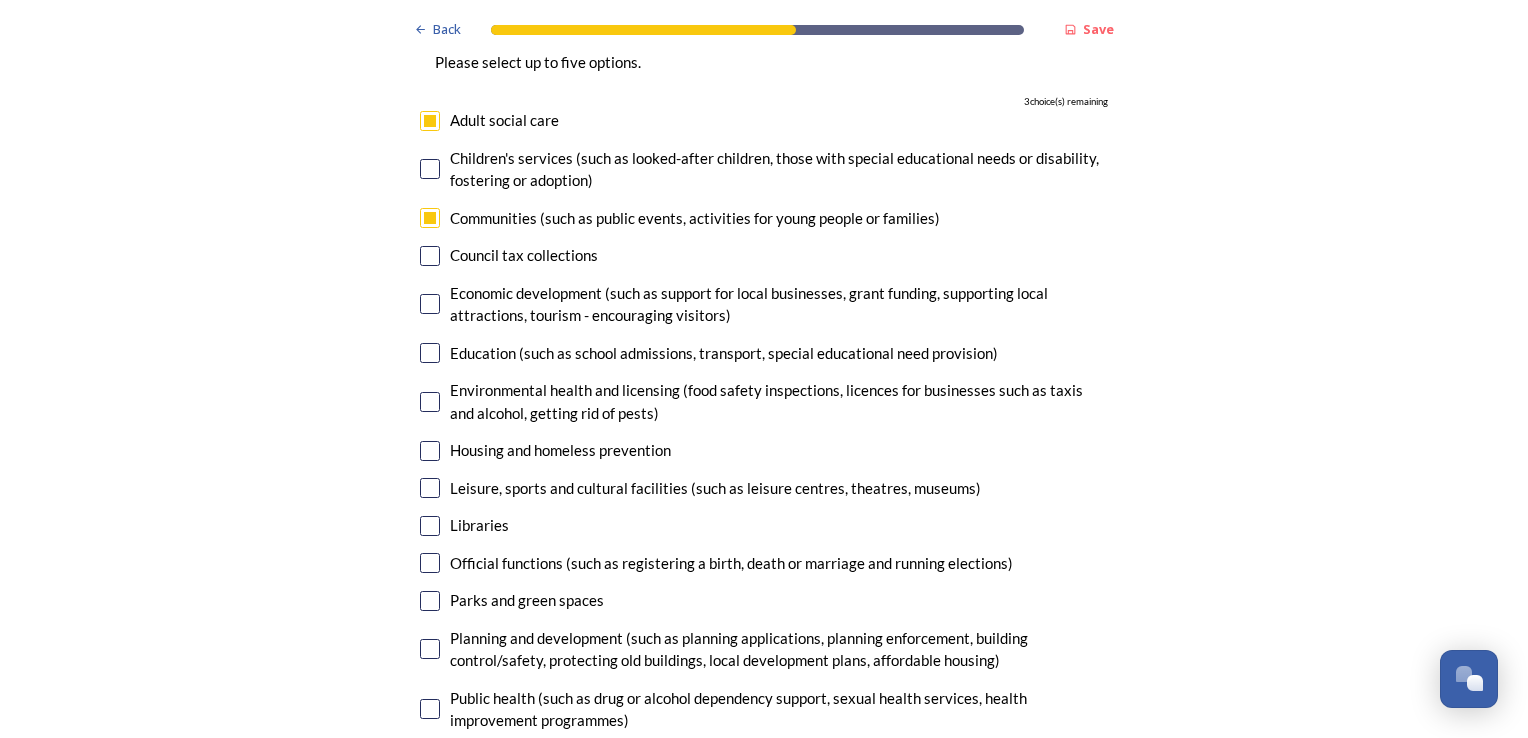 scroll, scrollTop: 5428, scrollLeft: 0, axis: vertical 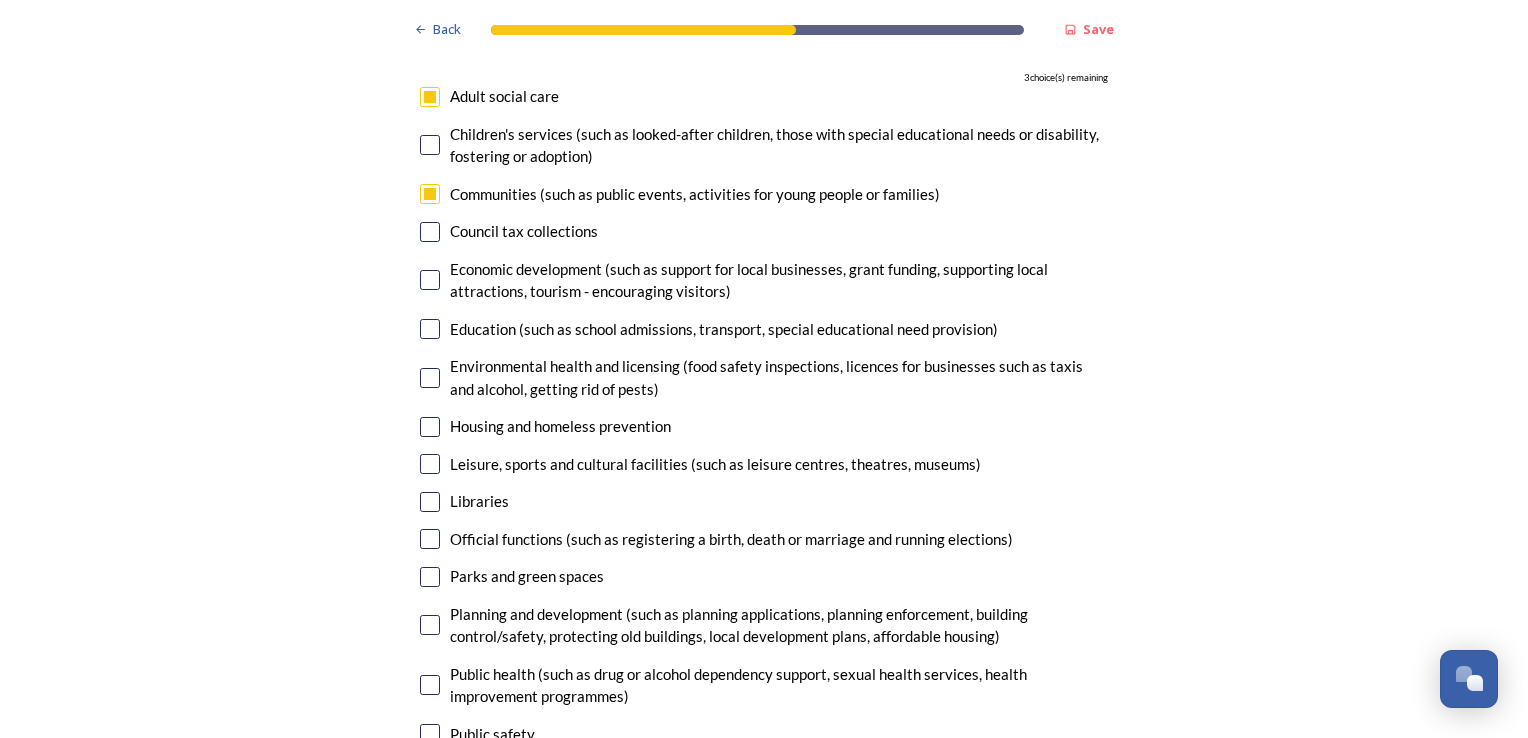click at bounding box center [430, 329] 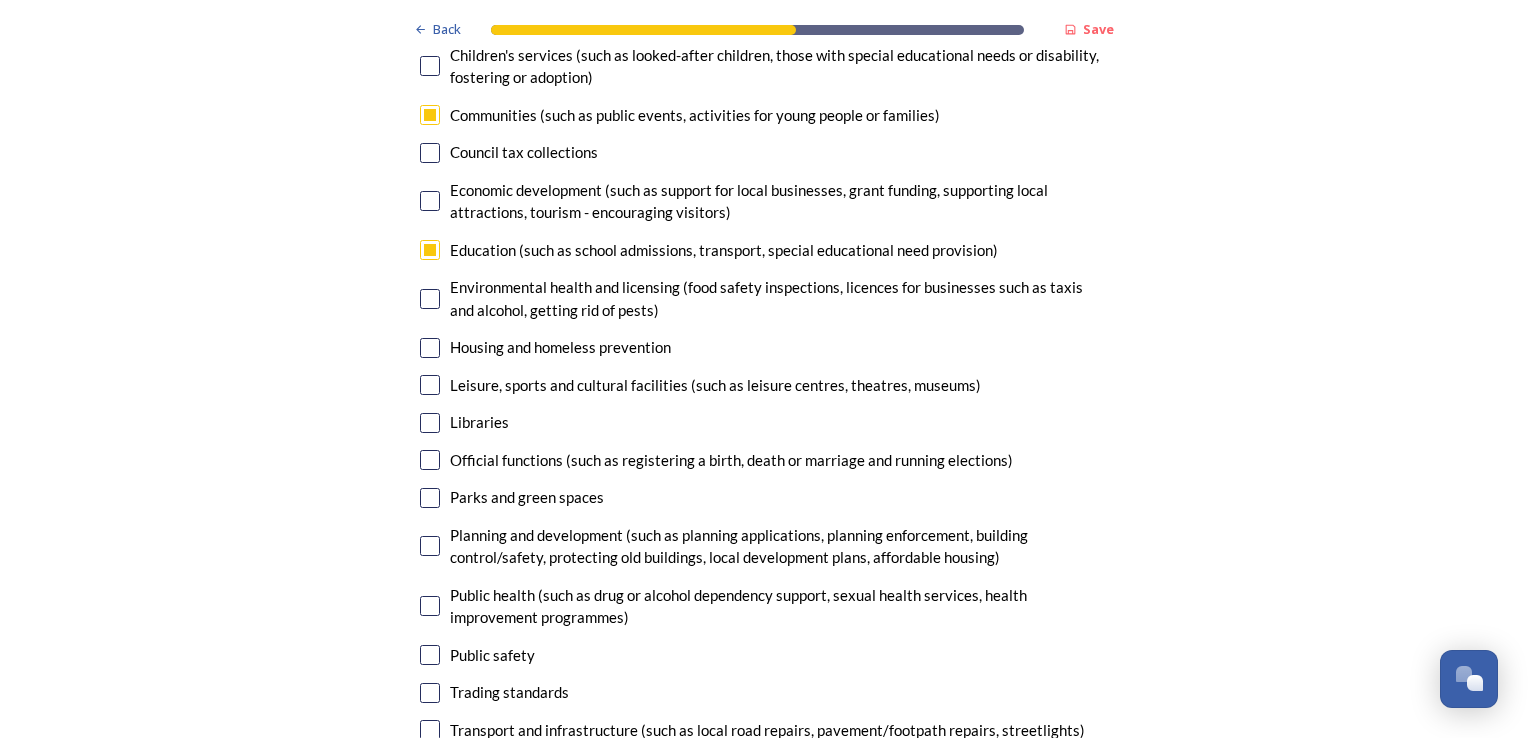 scroll, scrollTop: 5518, scrollLeft: 0, axis: vertical 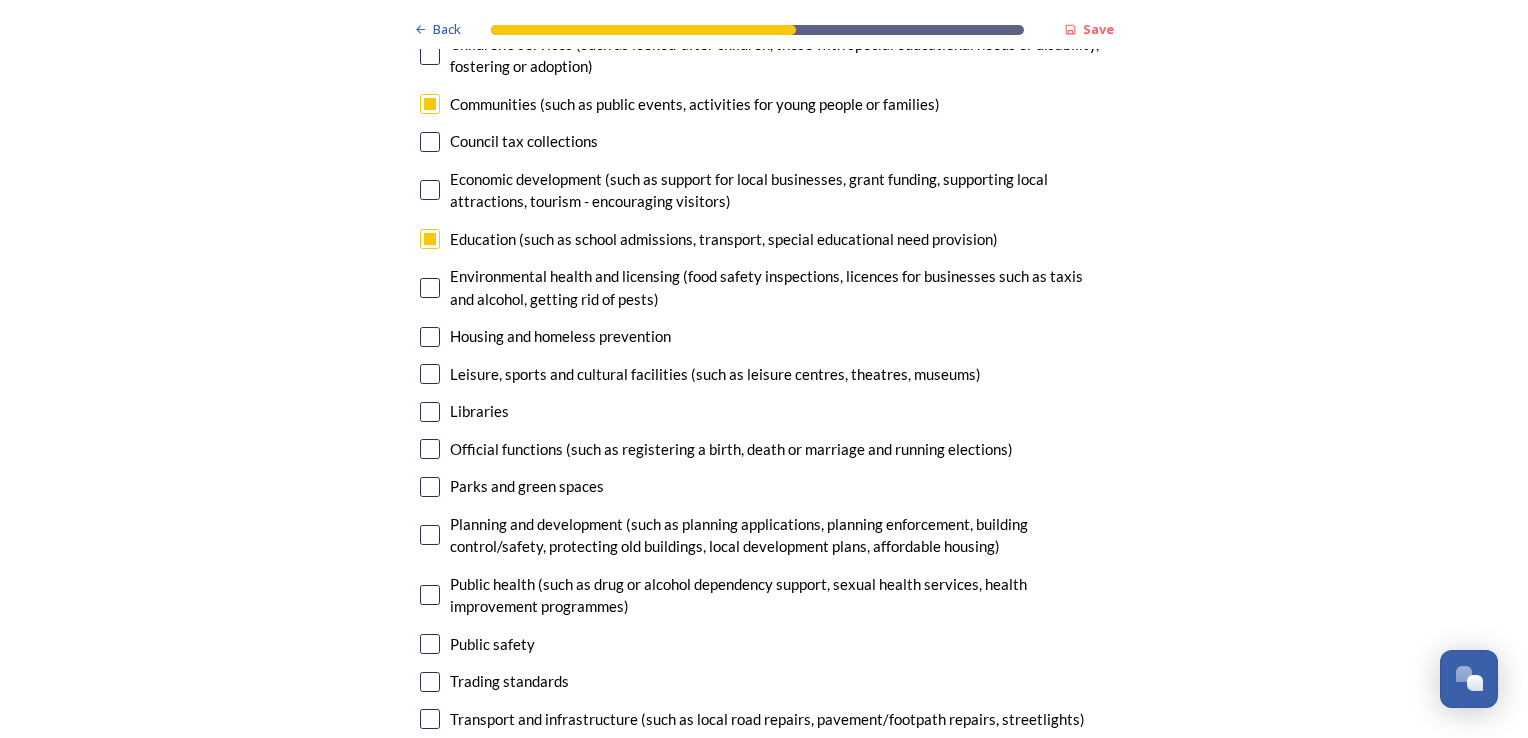 click at bounding box center (430, 374) 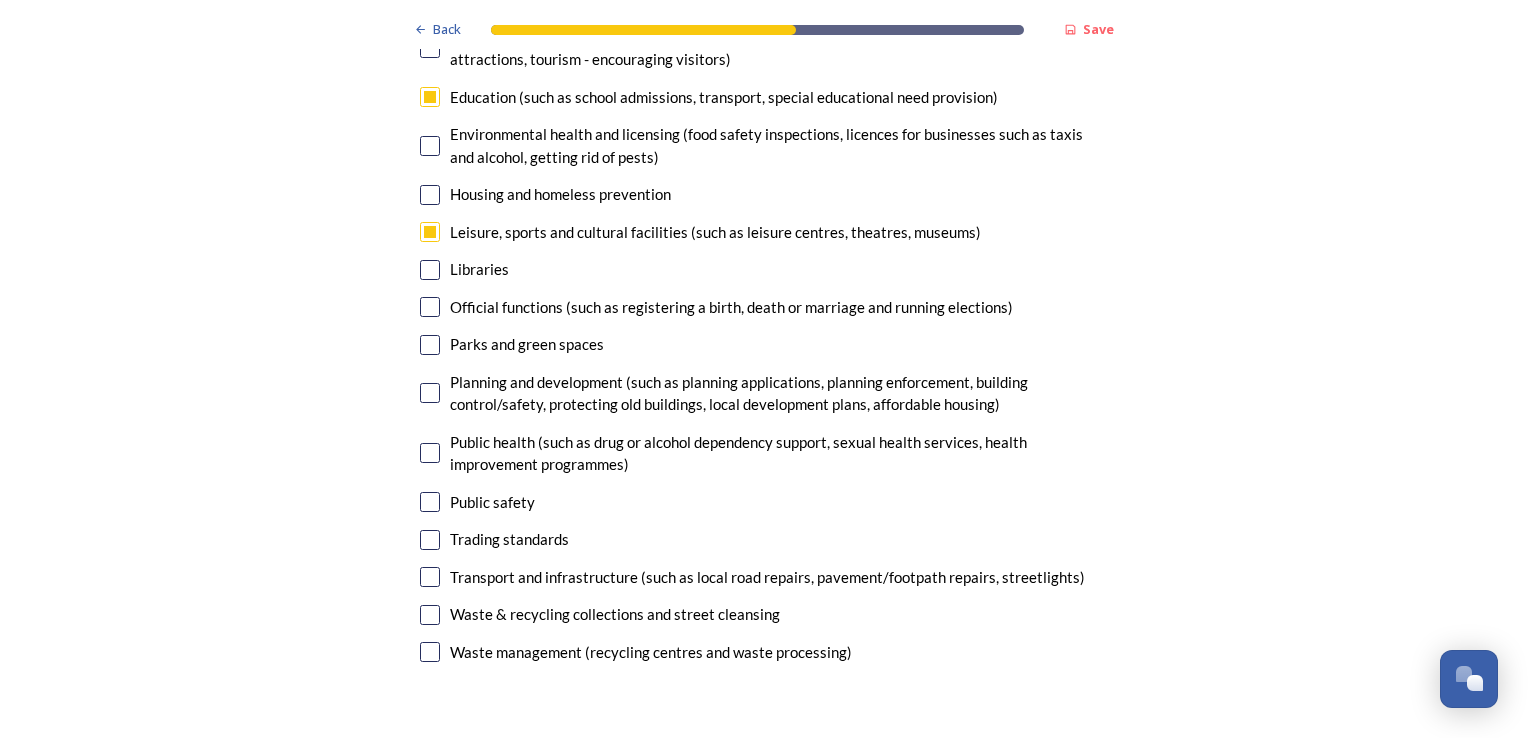 scroll, scrollTop: 5660, scrollLeft: 0, axis: vertical 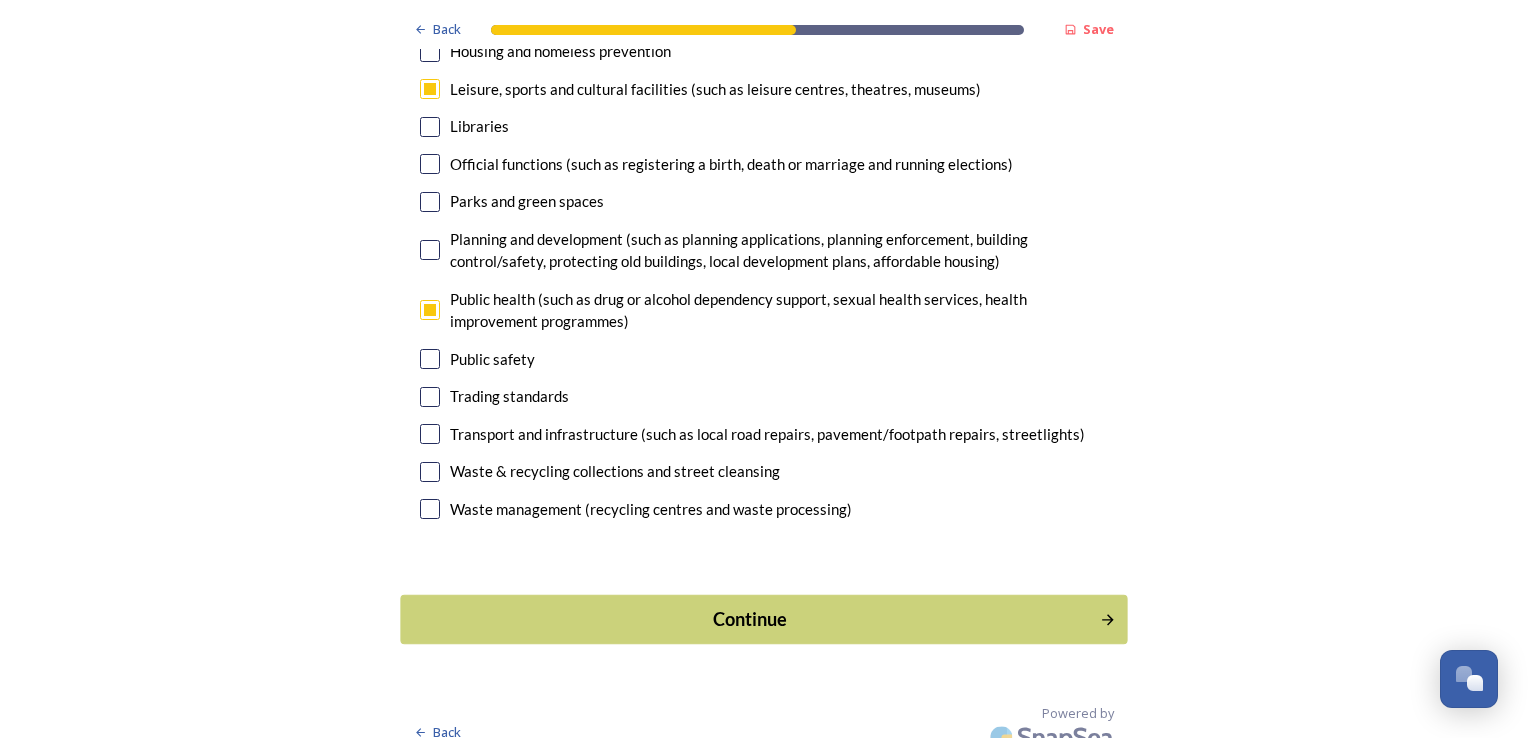 click on "Continue" at bounding box center [763, 619] 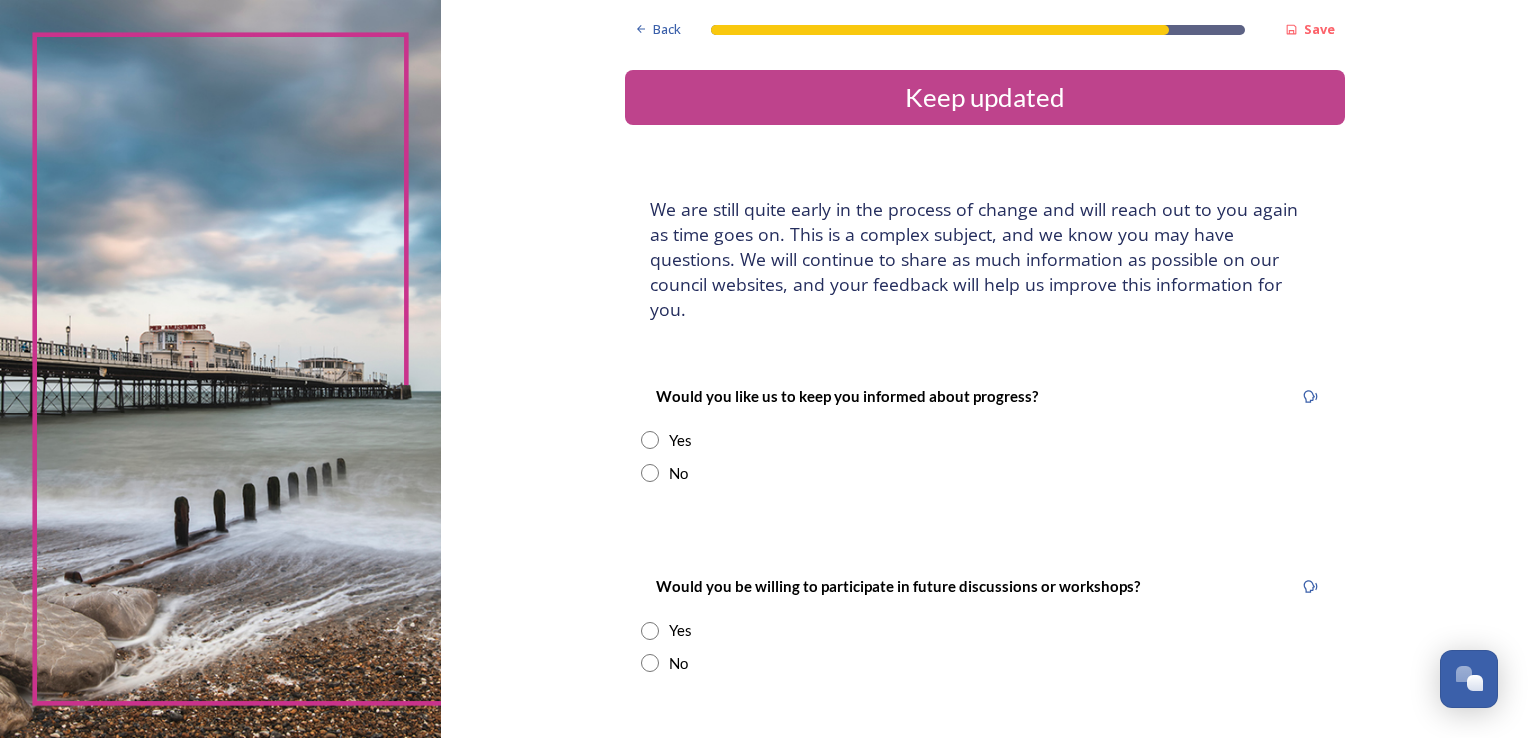 click on "Yes" at bounding box center [985, 440] 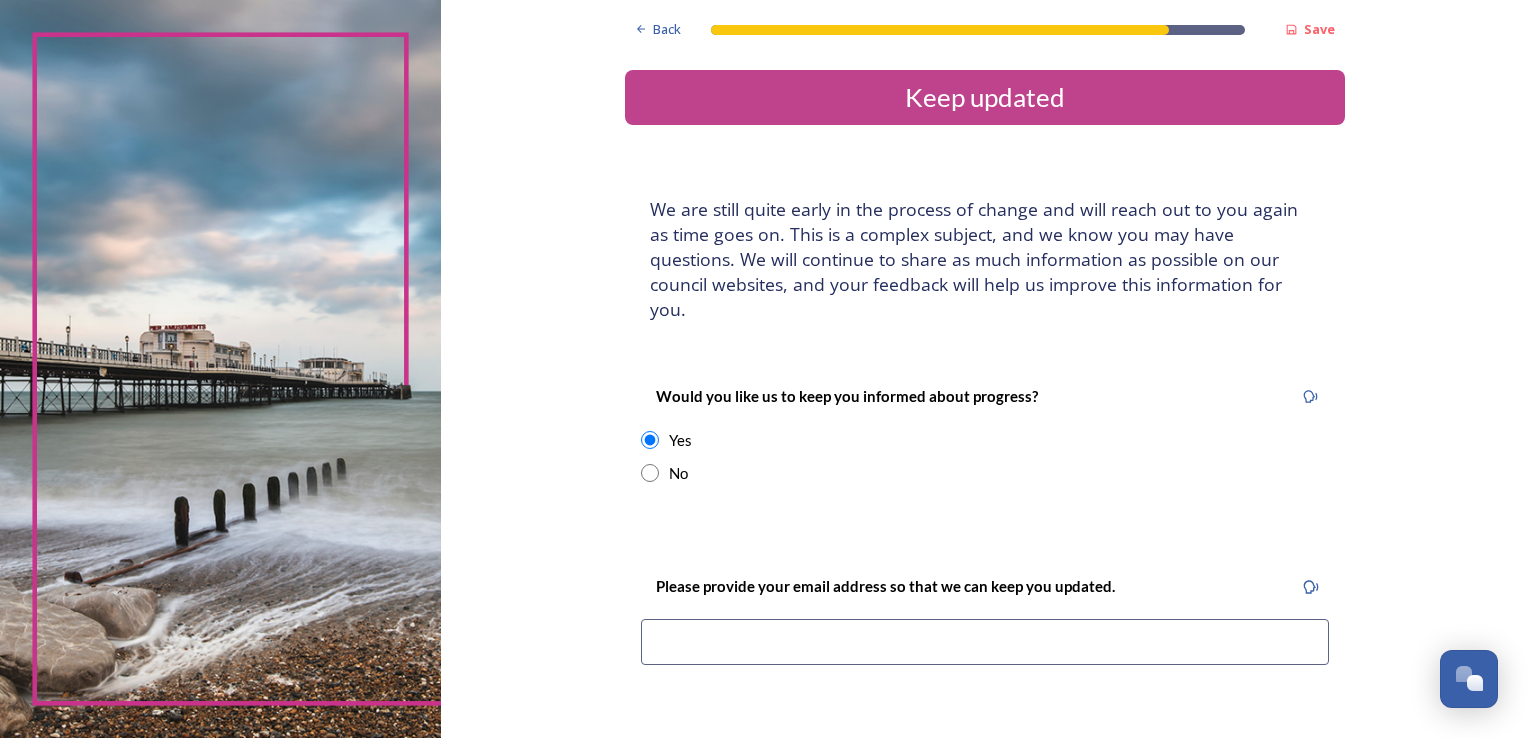 click on "No" at bounding box center [985, 473] 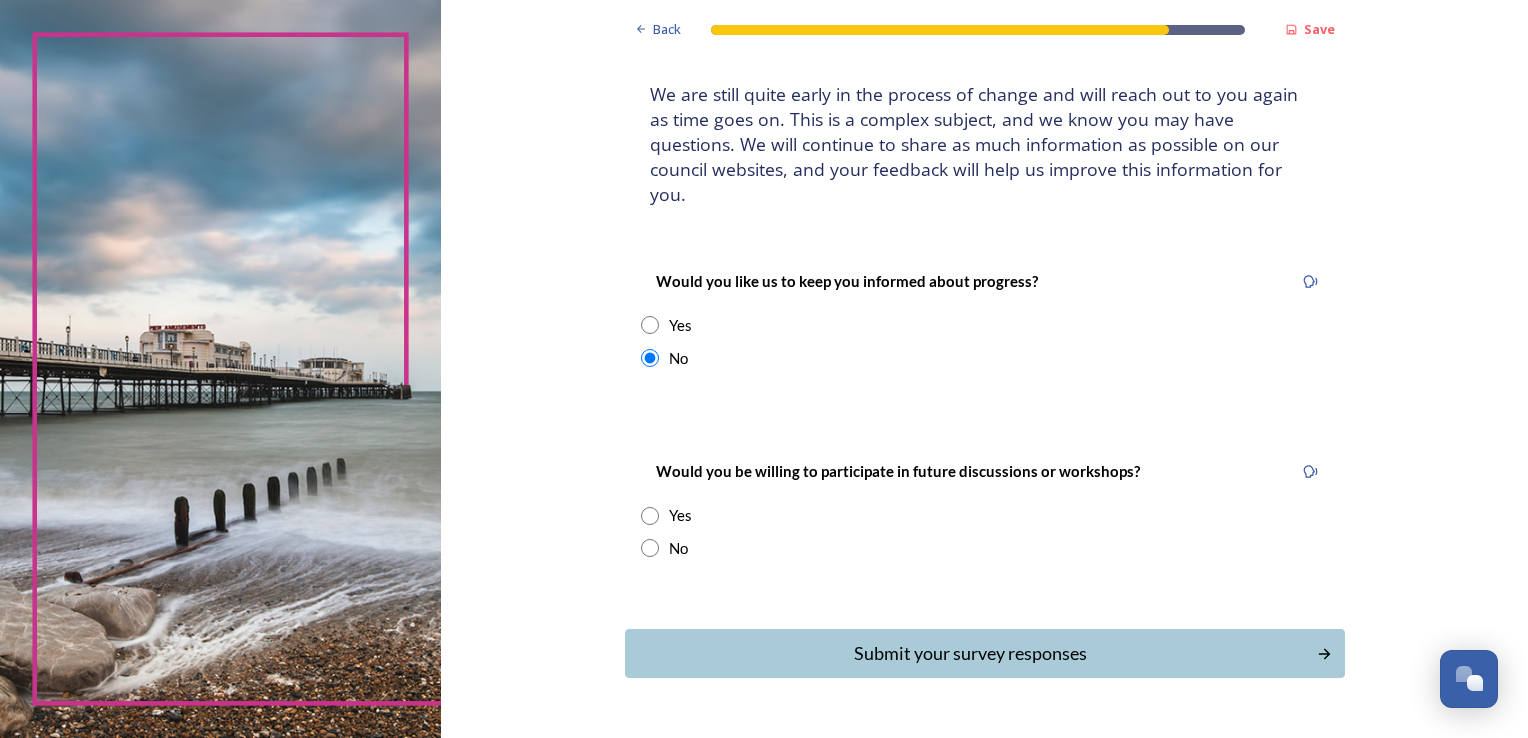 scroll, scrollTop: 116, scrollLeft: 0, axis: vertical 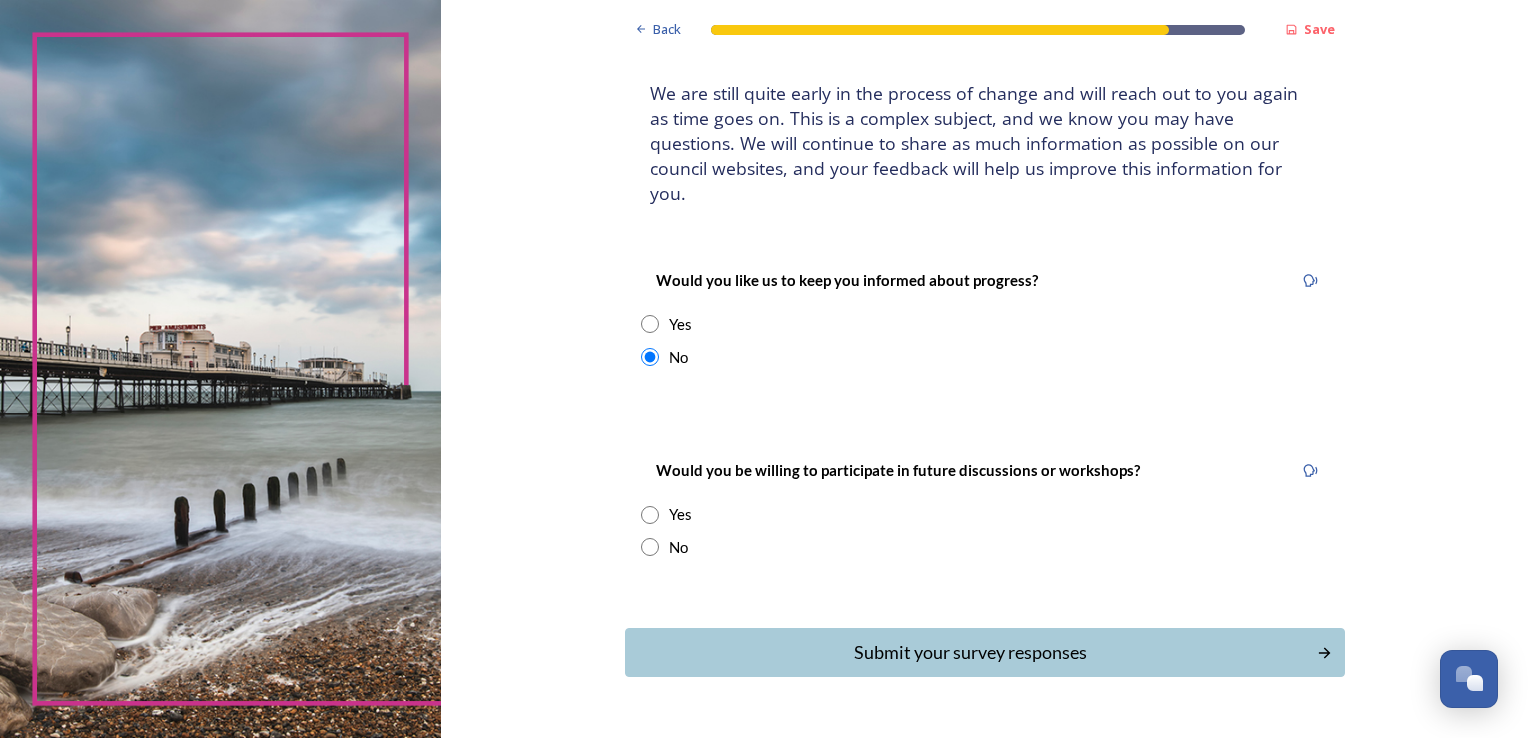 click on "Yes" at bounding box center (680, 514) 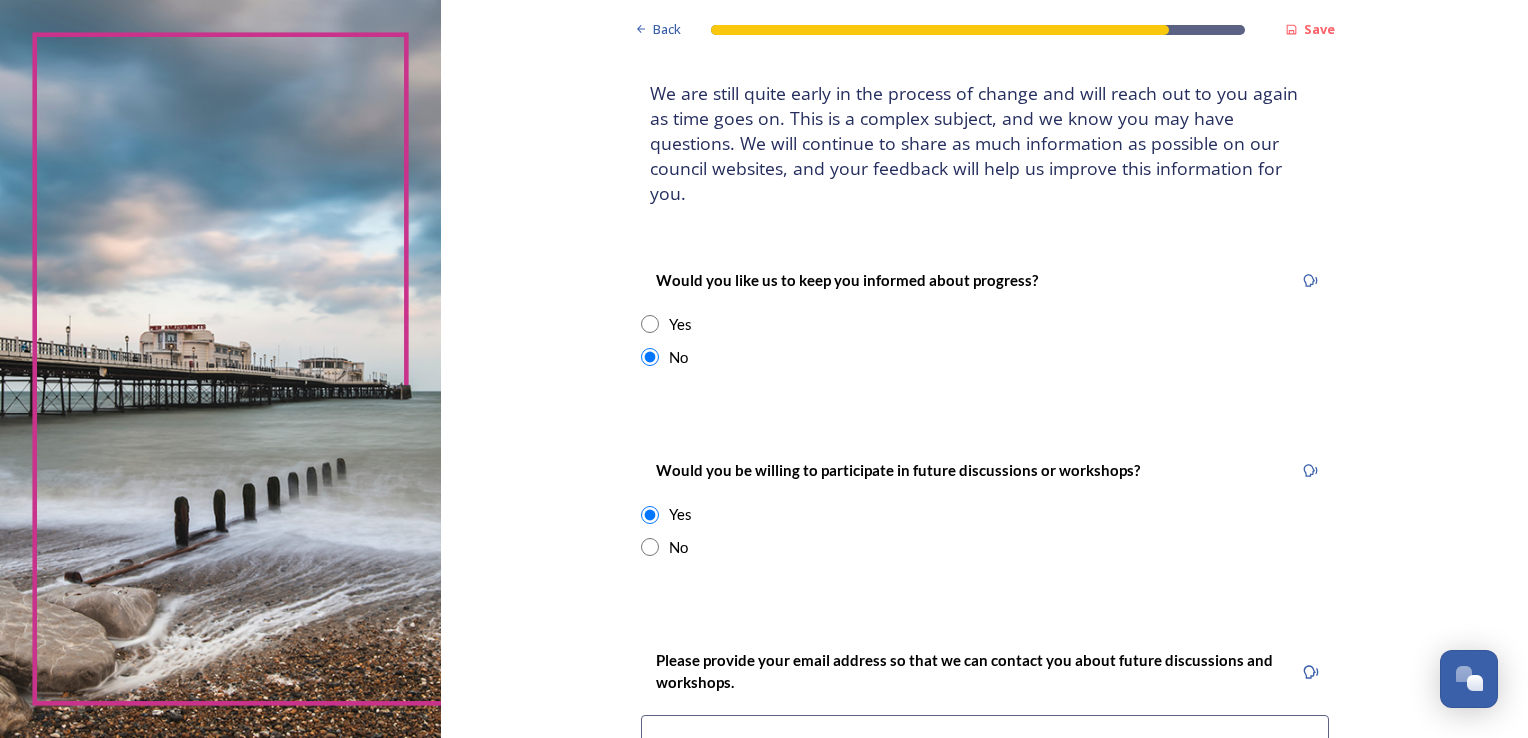 click on "Yes" at bounding box center (680, 324) 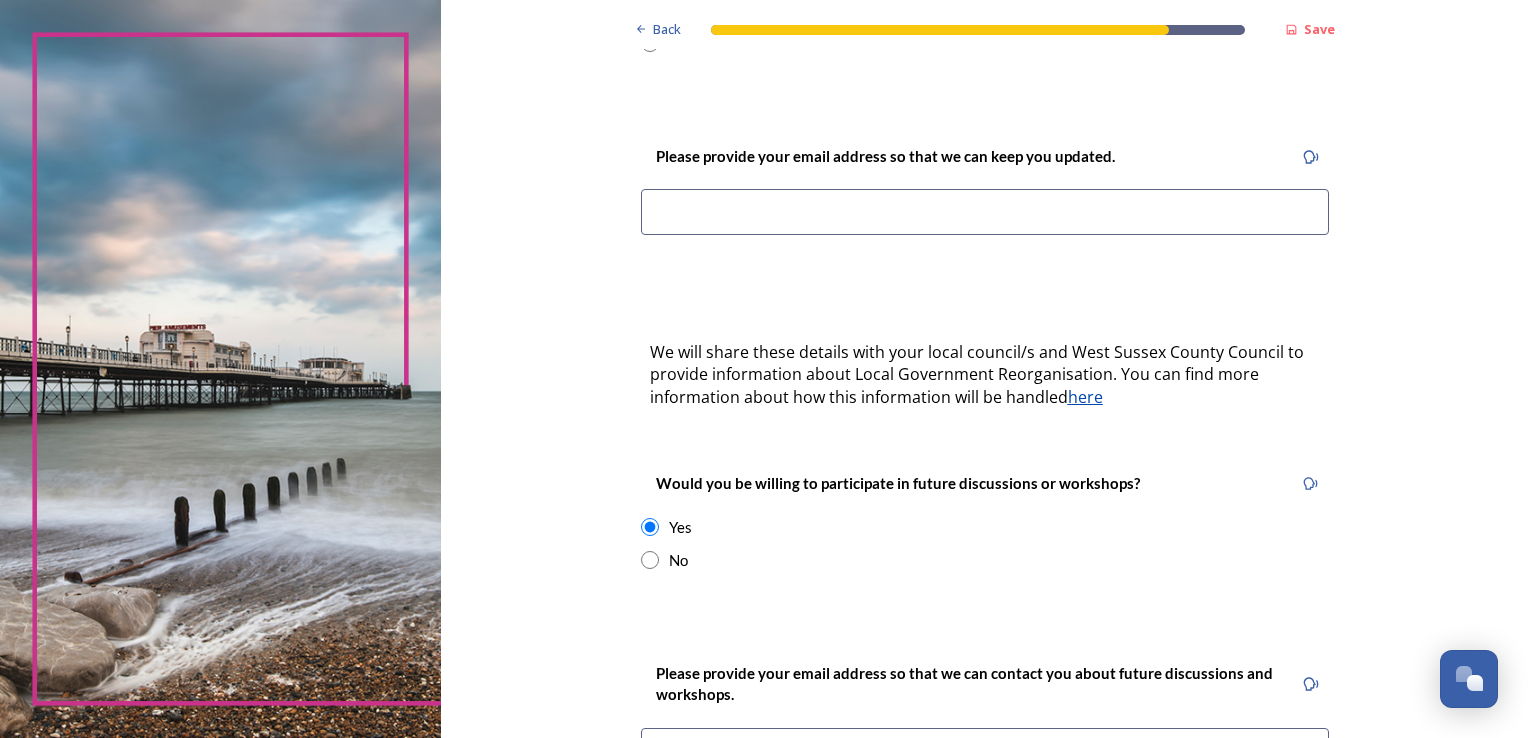scroll, scrollTop: 431, scrollLeft: 0, axis: vertical 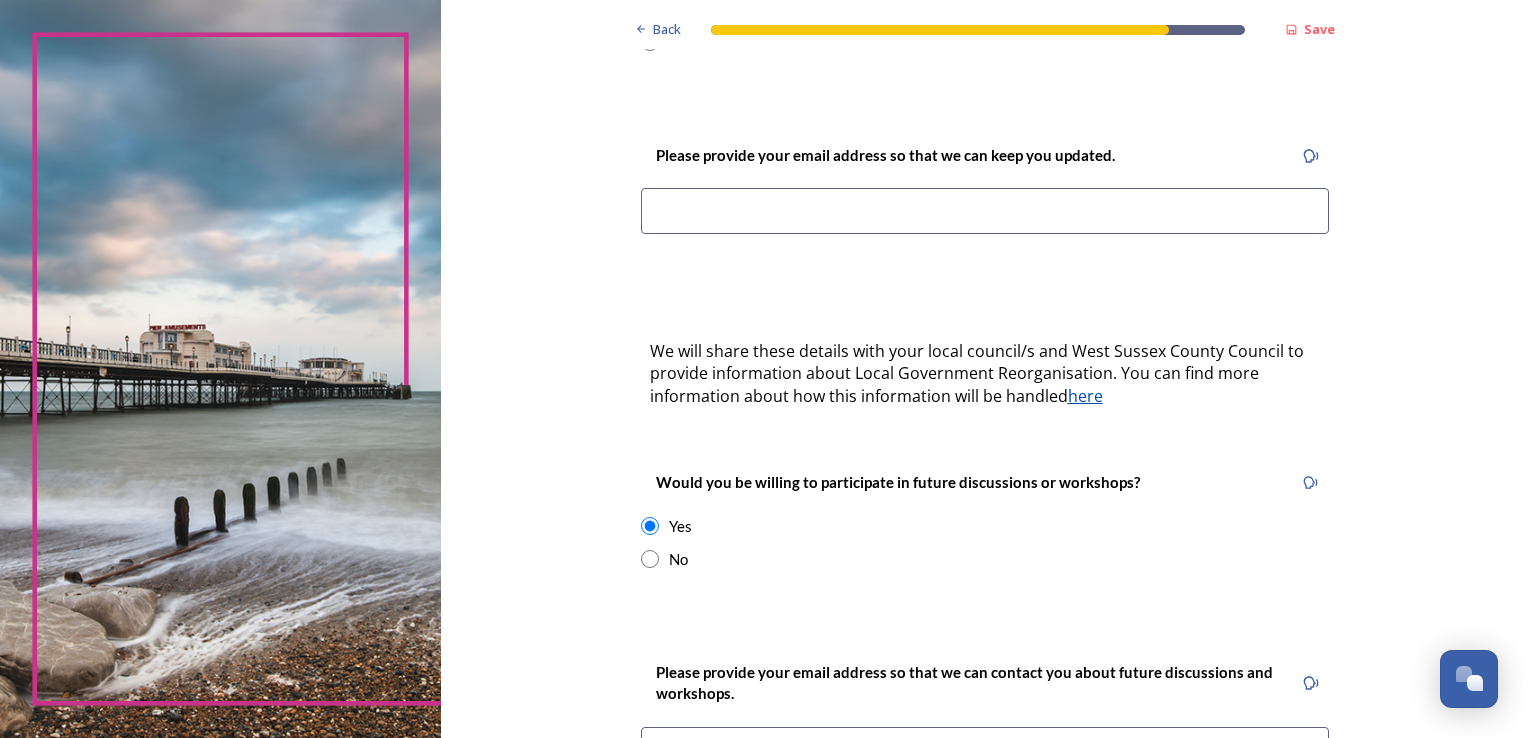 click at bounding box center (985, 211) 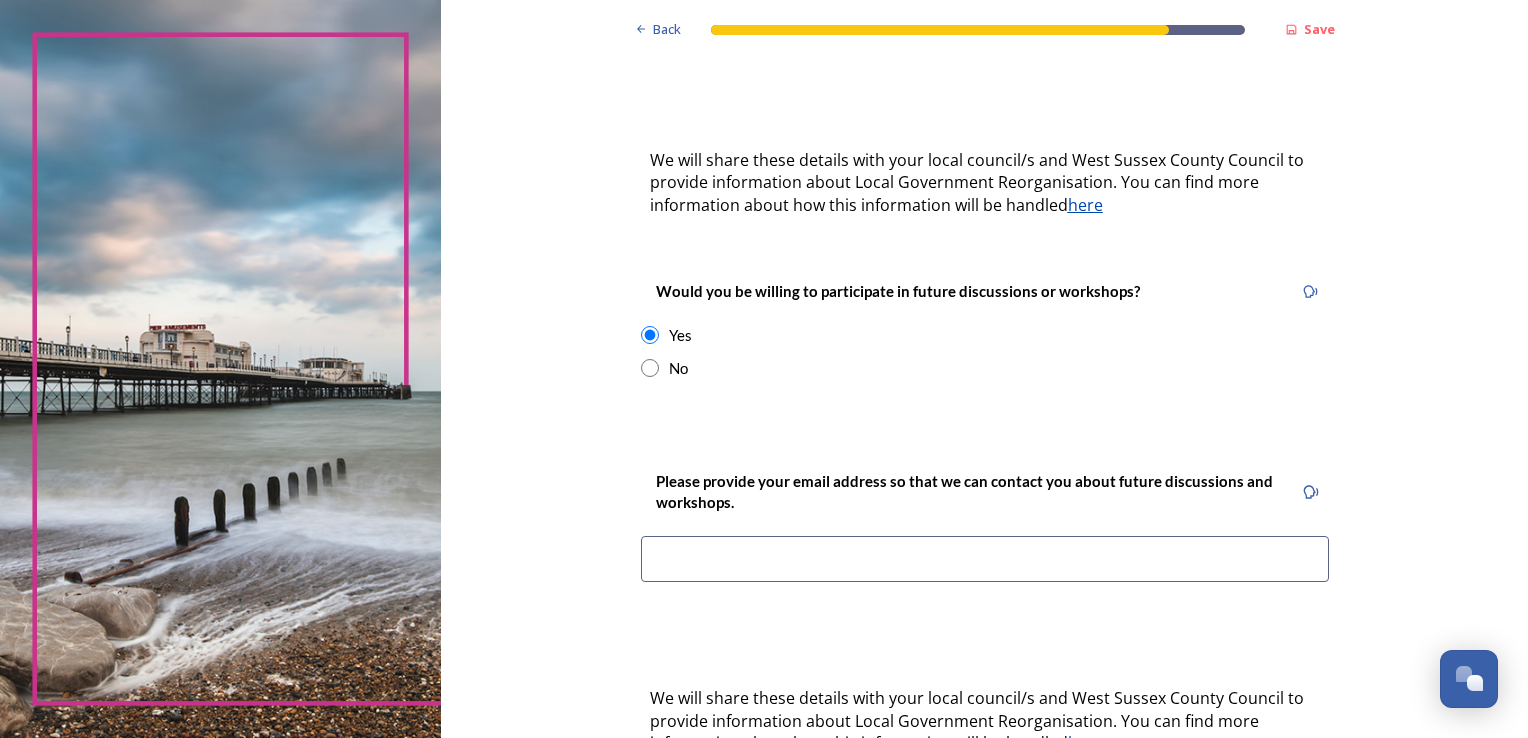 scroll, scrollTop: 632, scrollLeft: 0, axis: vertical 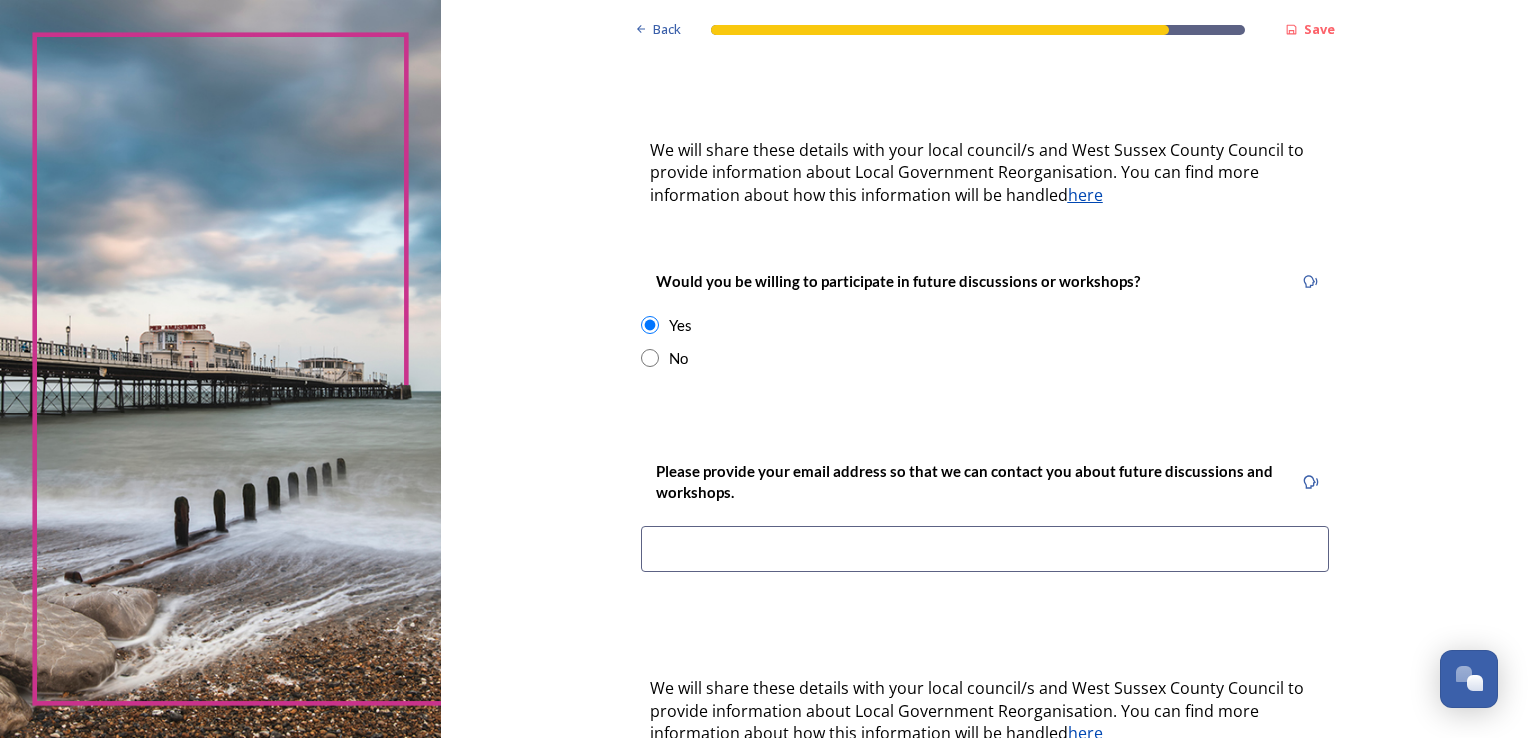 click at bounding box center [985, 549] 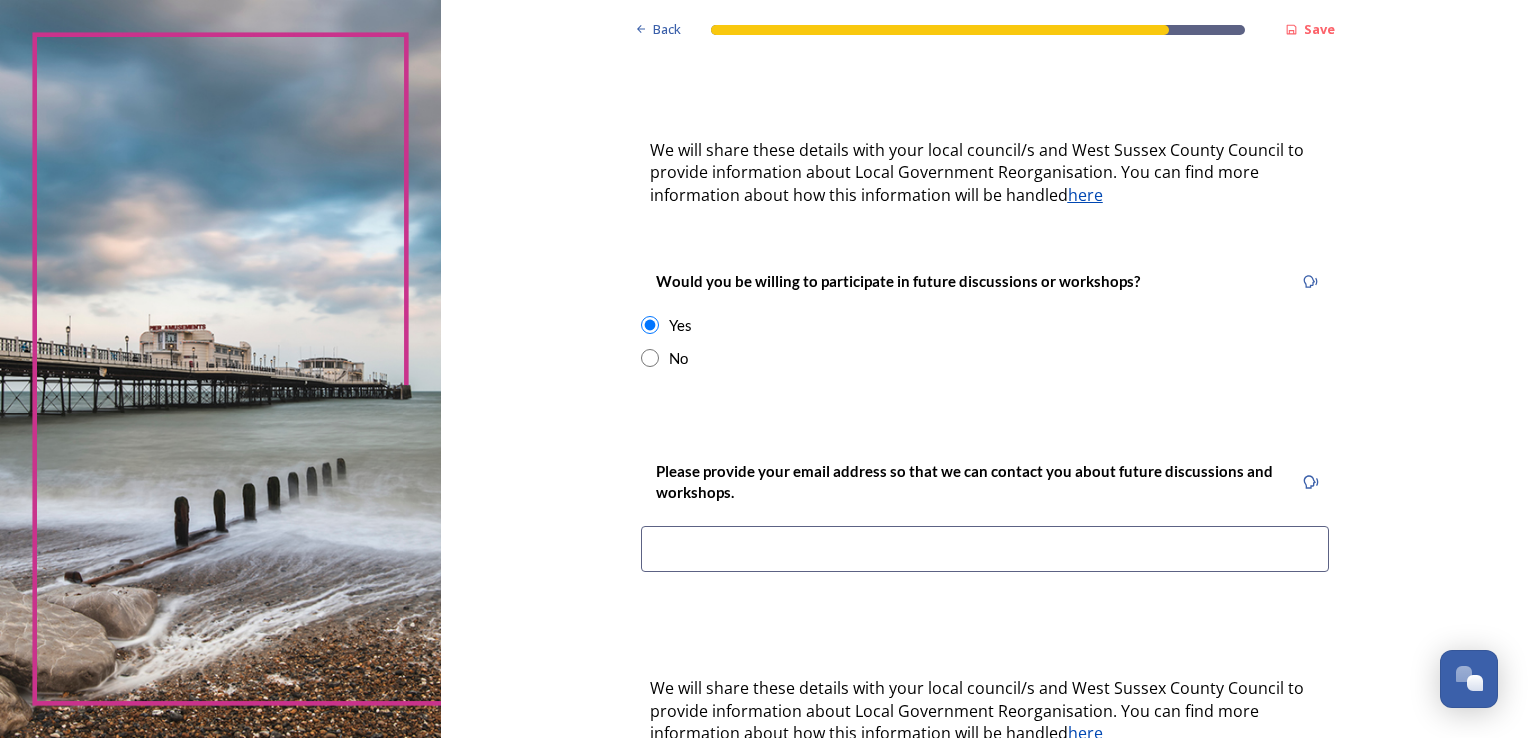 type on "zoey.harries@healthwatchwestsussex.co.uk" 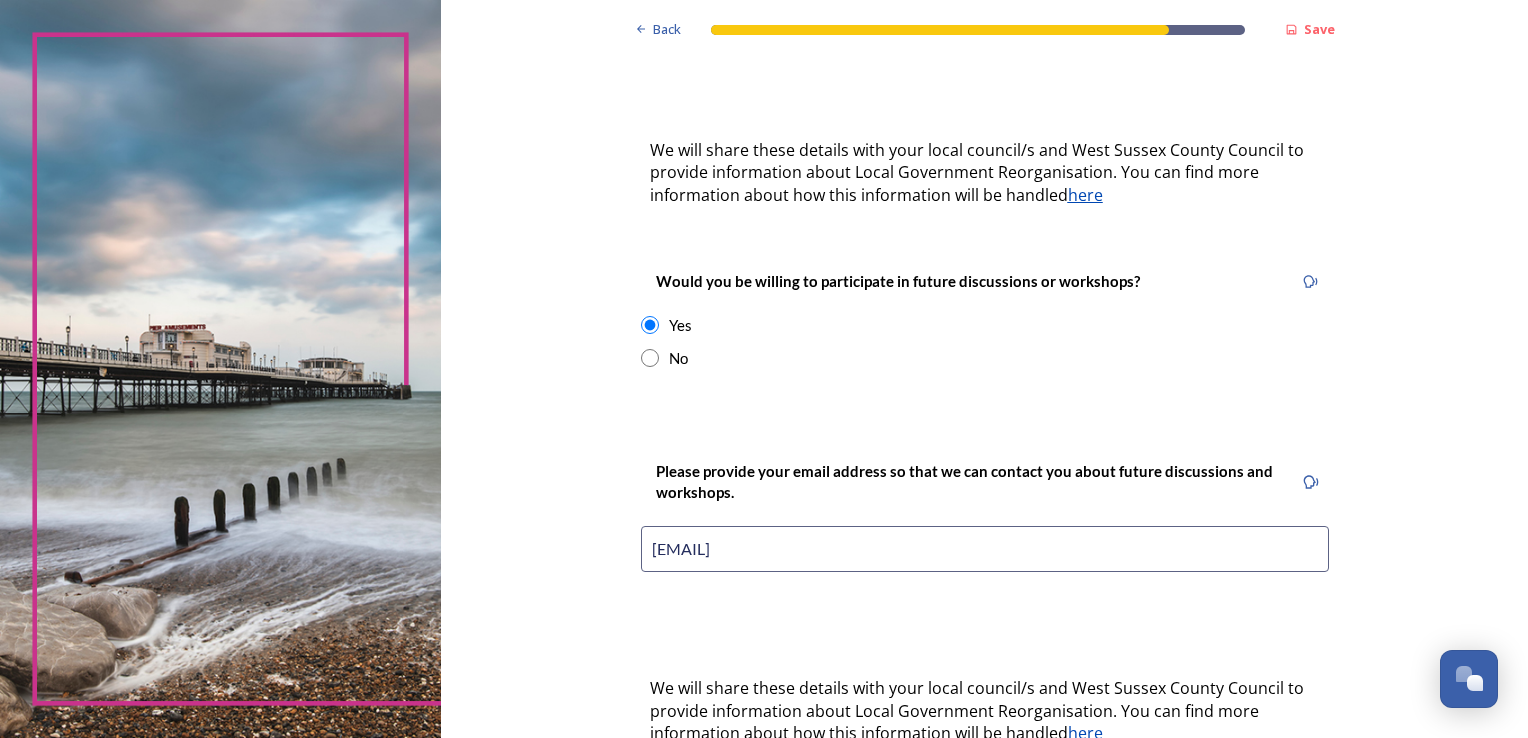 scroll, scrollTop: 819, scrollLeft: 0, axis: vertical 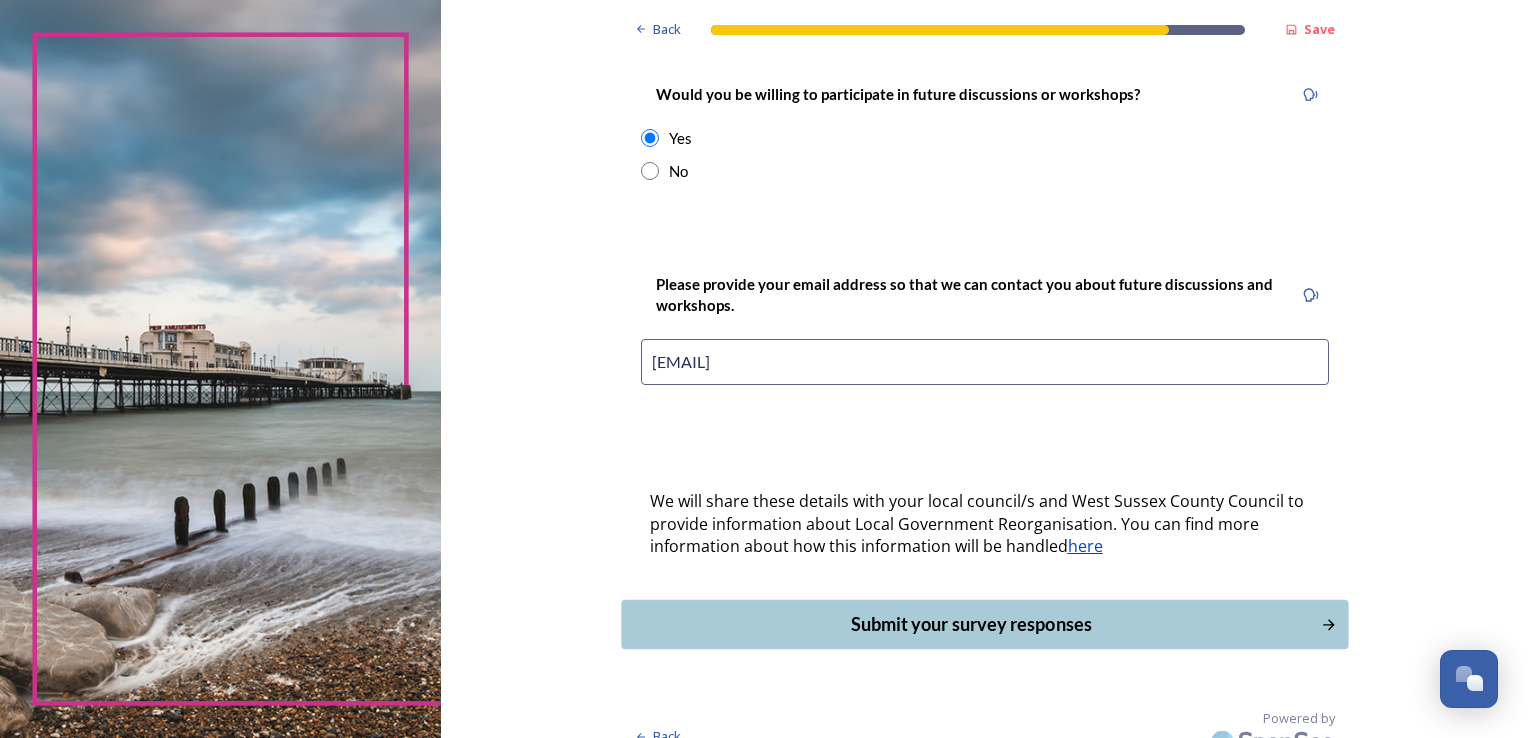 click on "Submit your survey responses" at bounding box center [984, 624] 